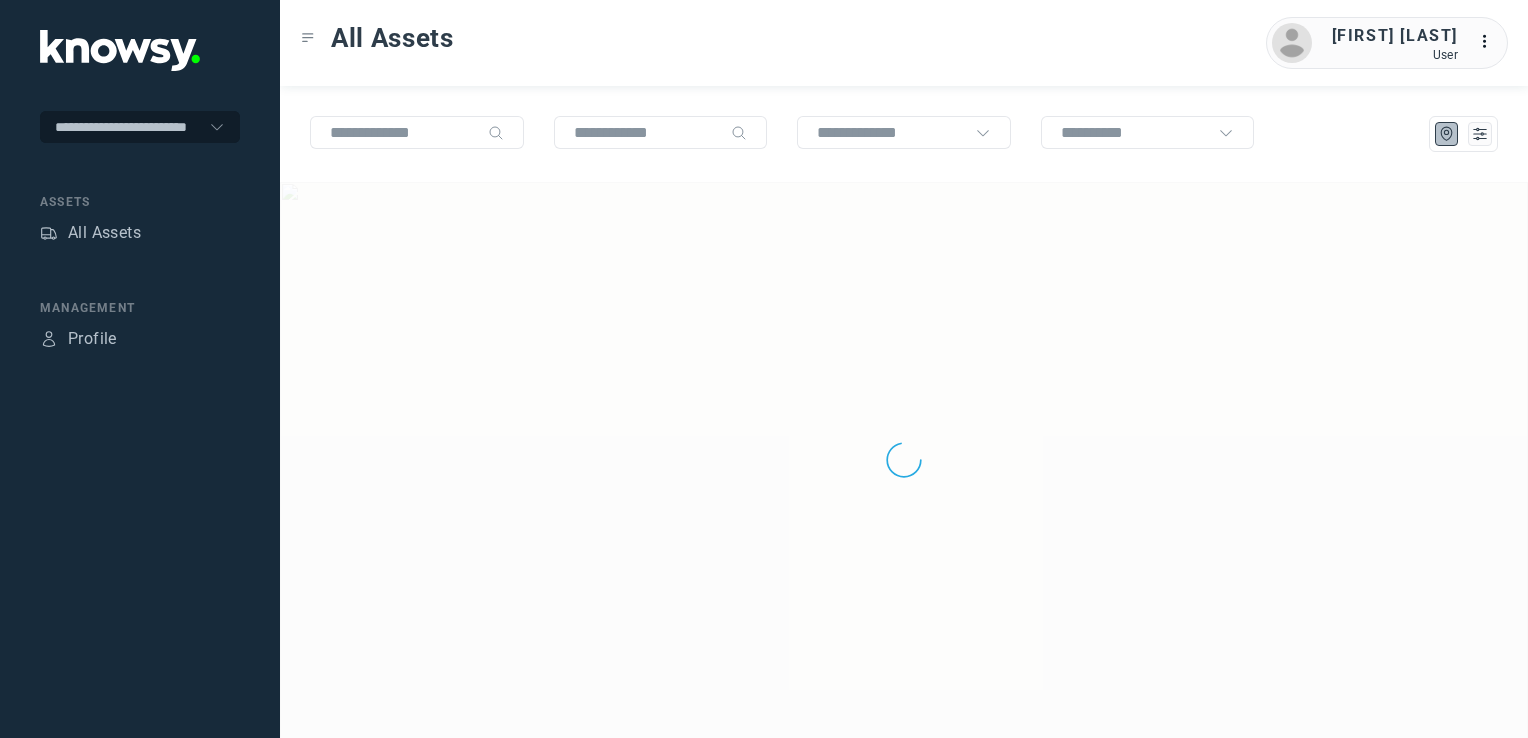scroll, scrollTop: 0, scrollLeft: 0, axis: both 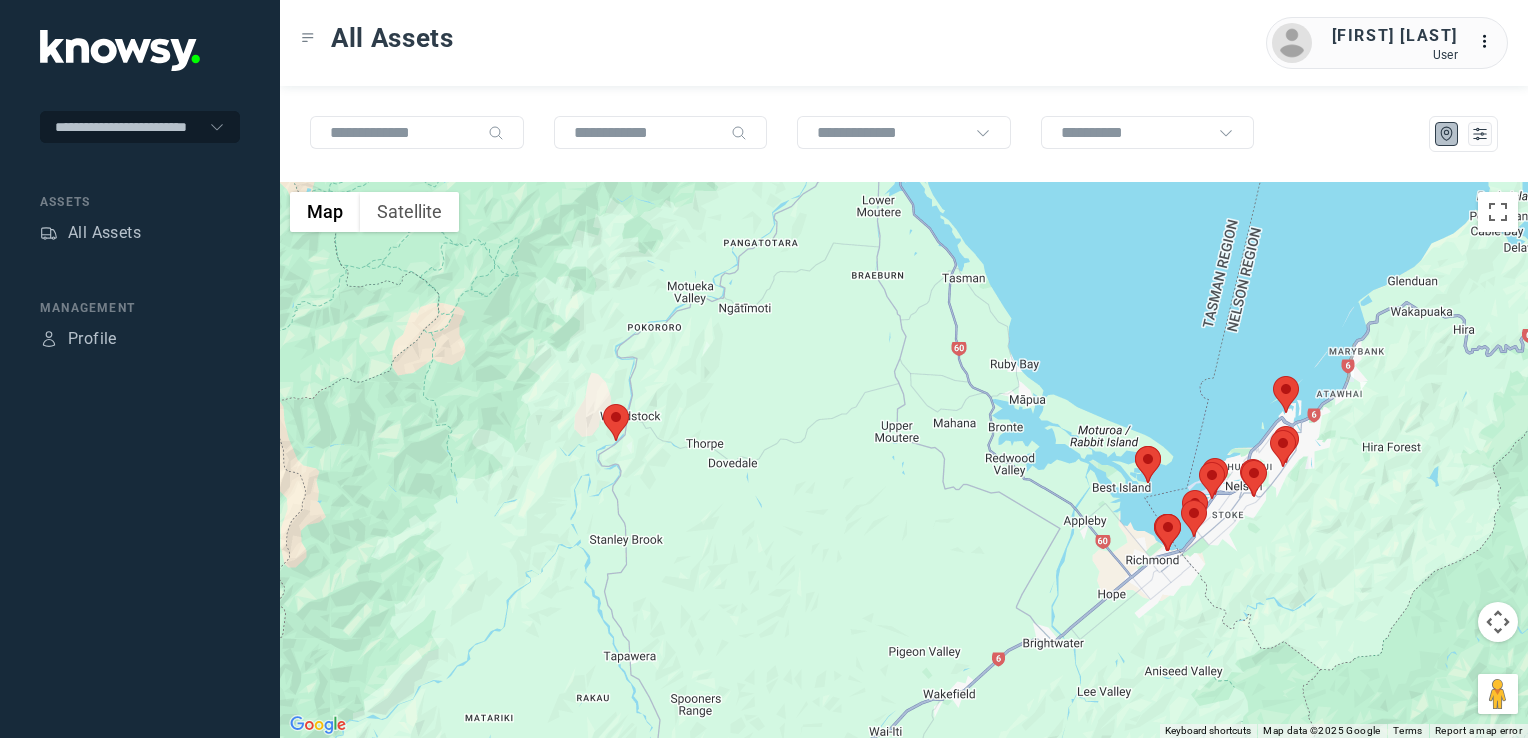 drag, startPoint x: 1080, startPoint y: 607, endPoint x: 854, endPoint y: 483, distance: 257.78287 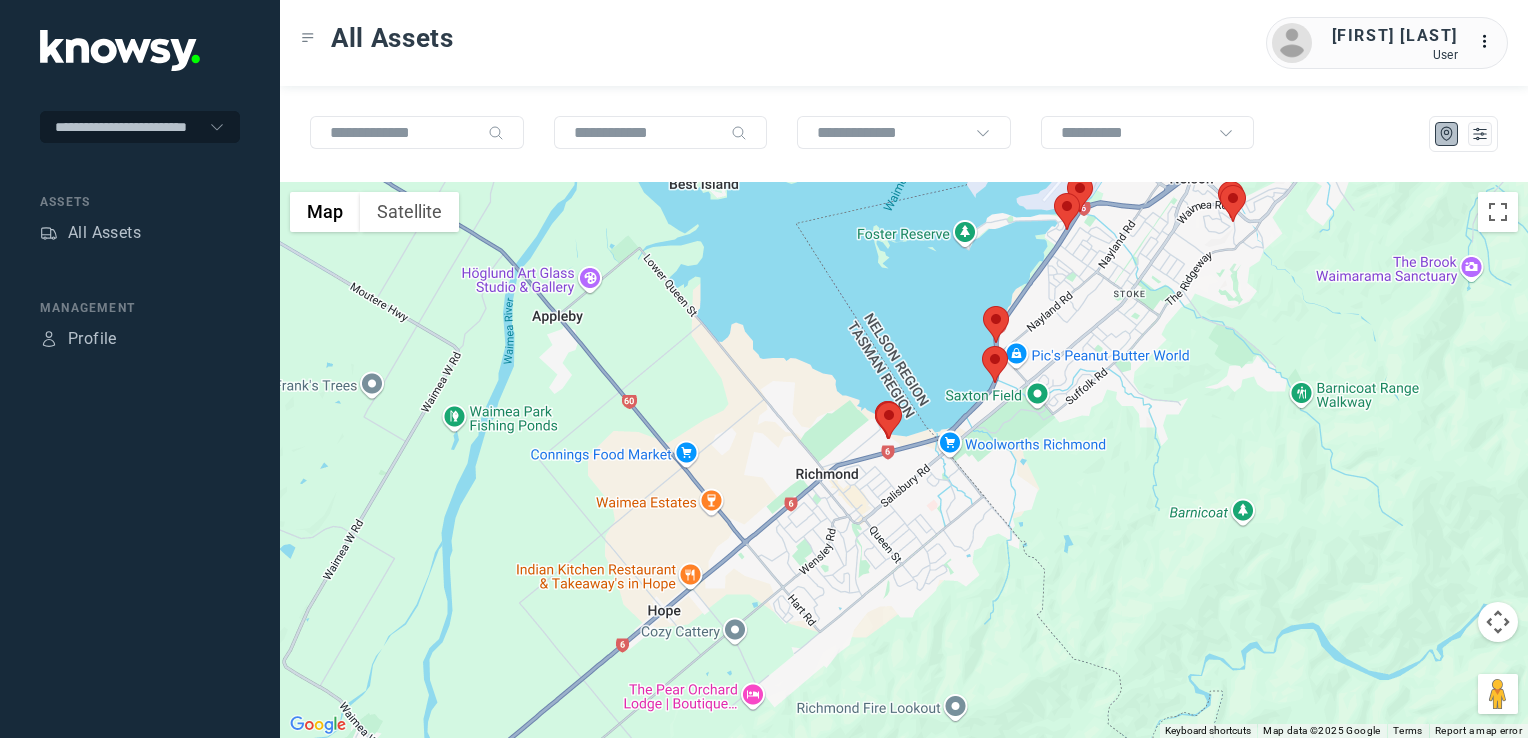 click 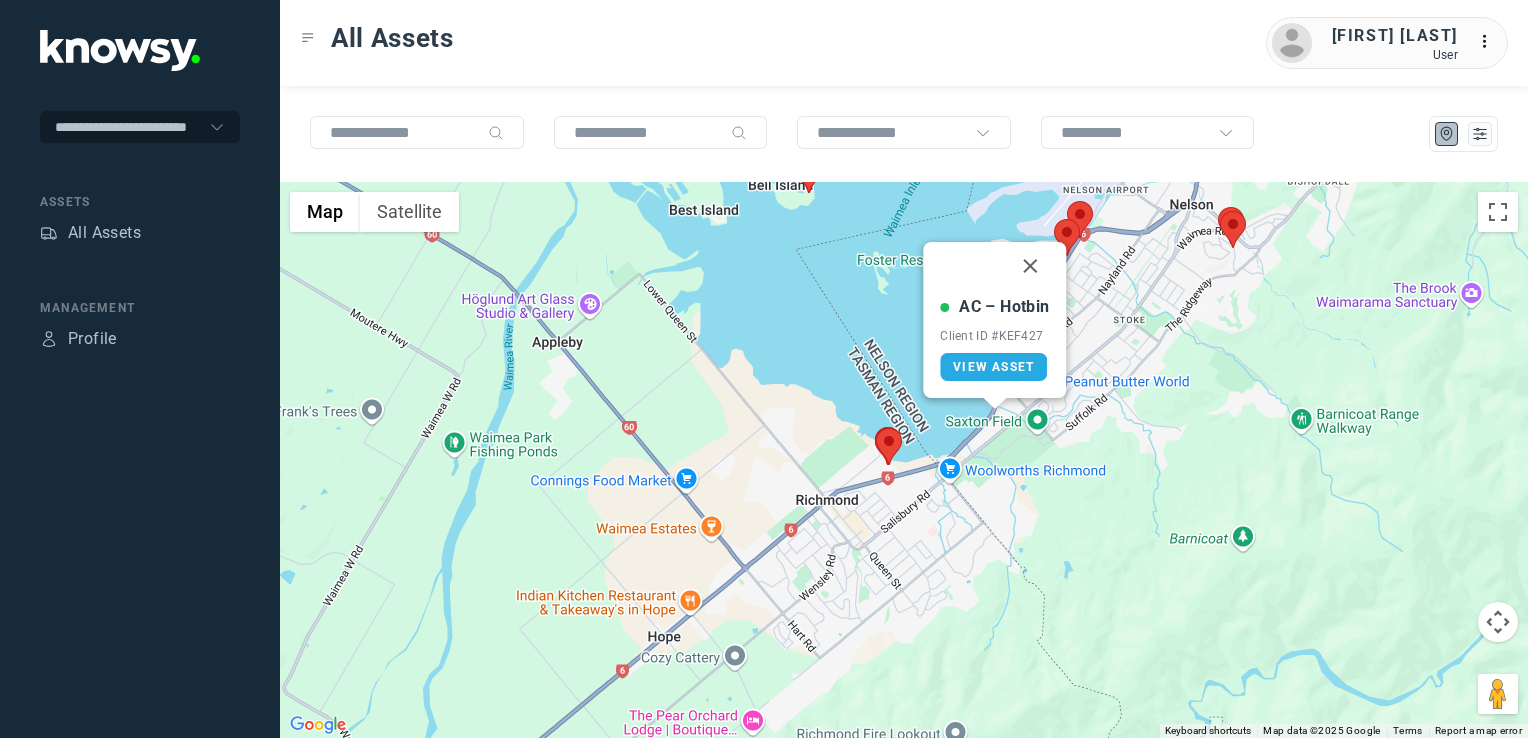 click 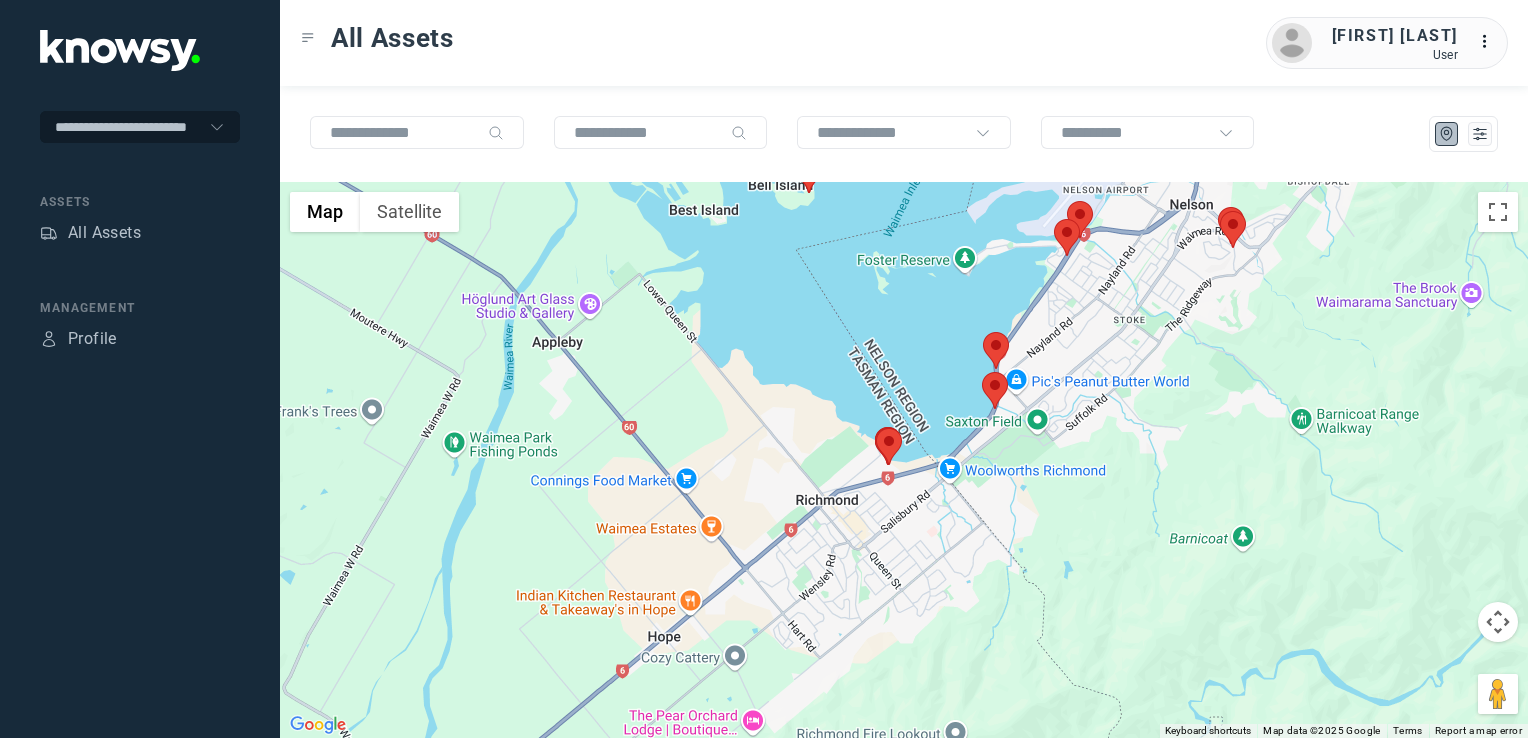 click 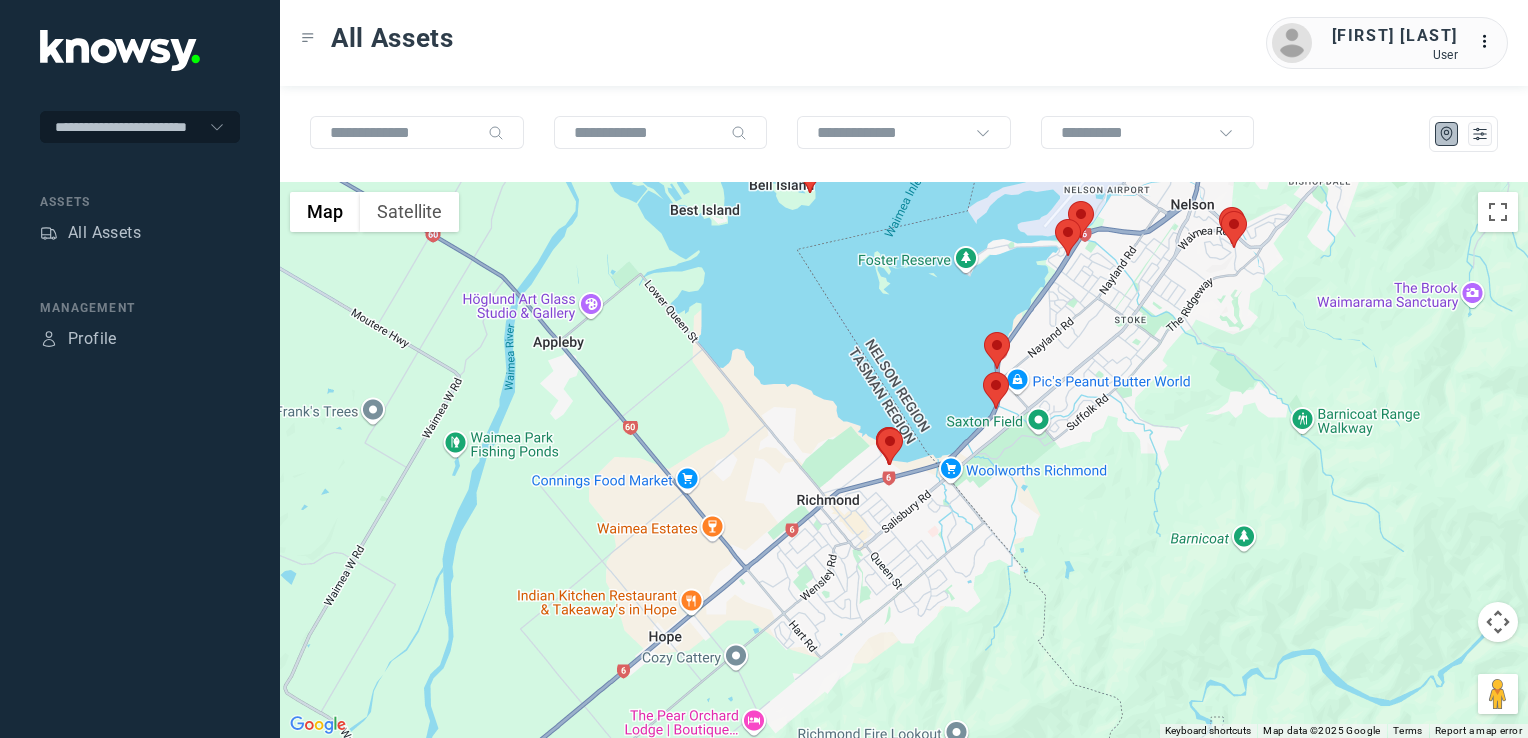click 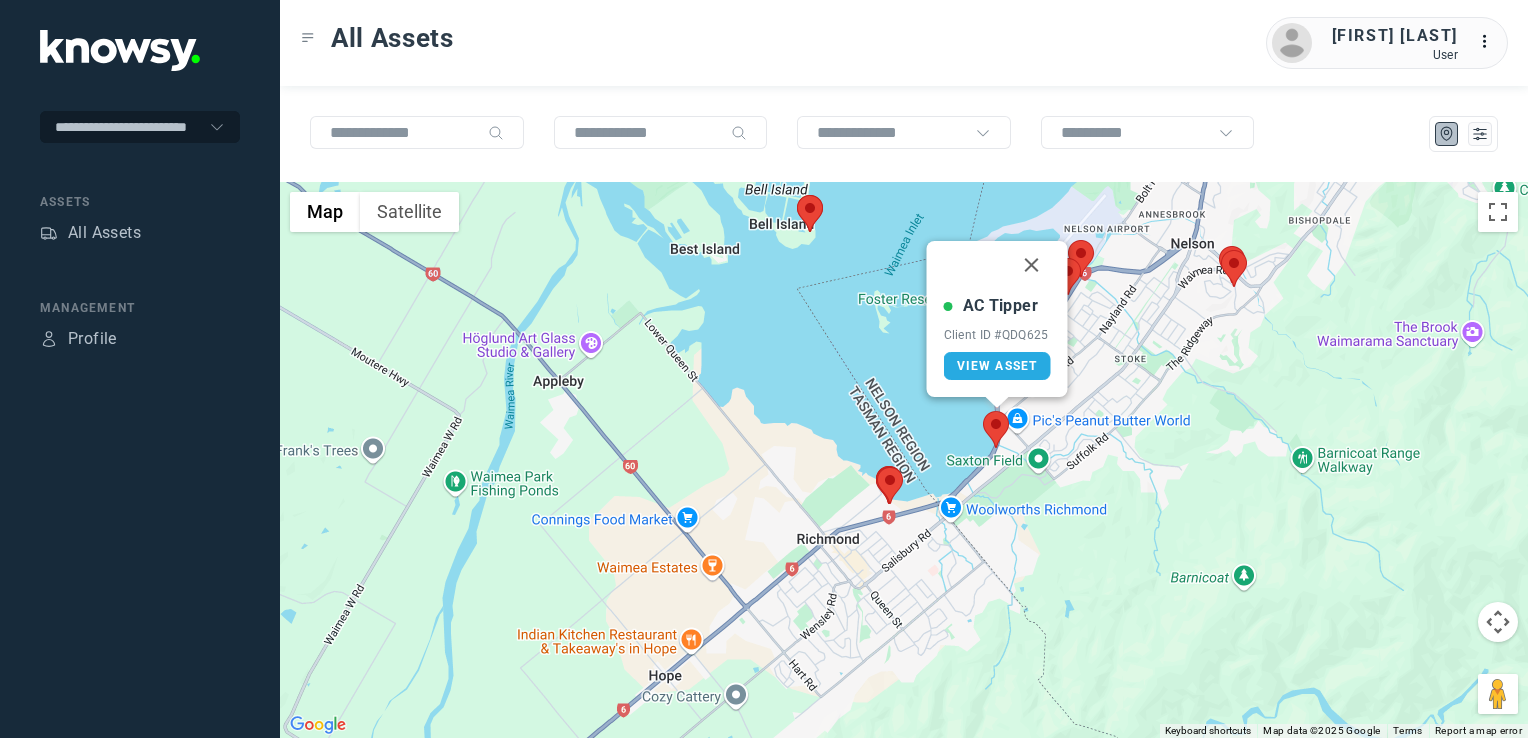 drag, startPoint x: 1035, startPoint y: 262, endPoint x: 1032, endPoint y: 284, distance: 22.203604 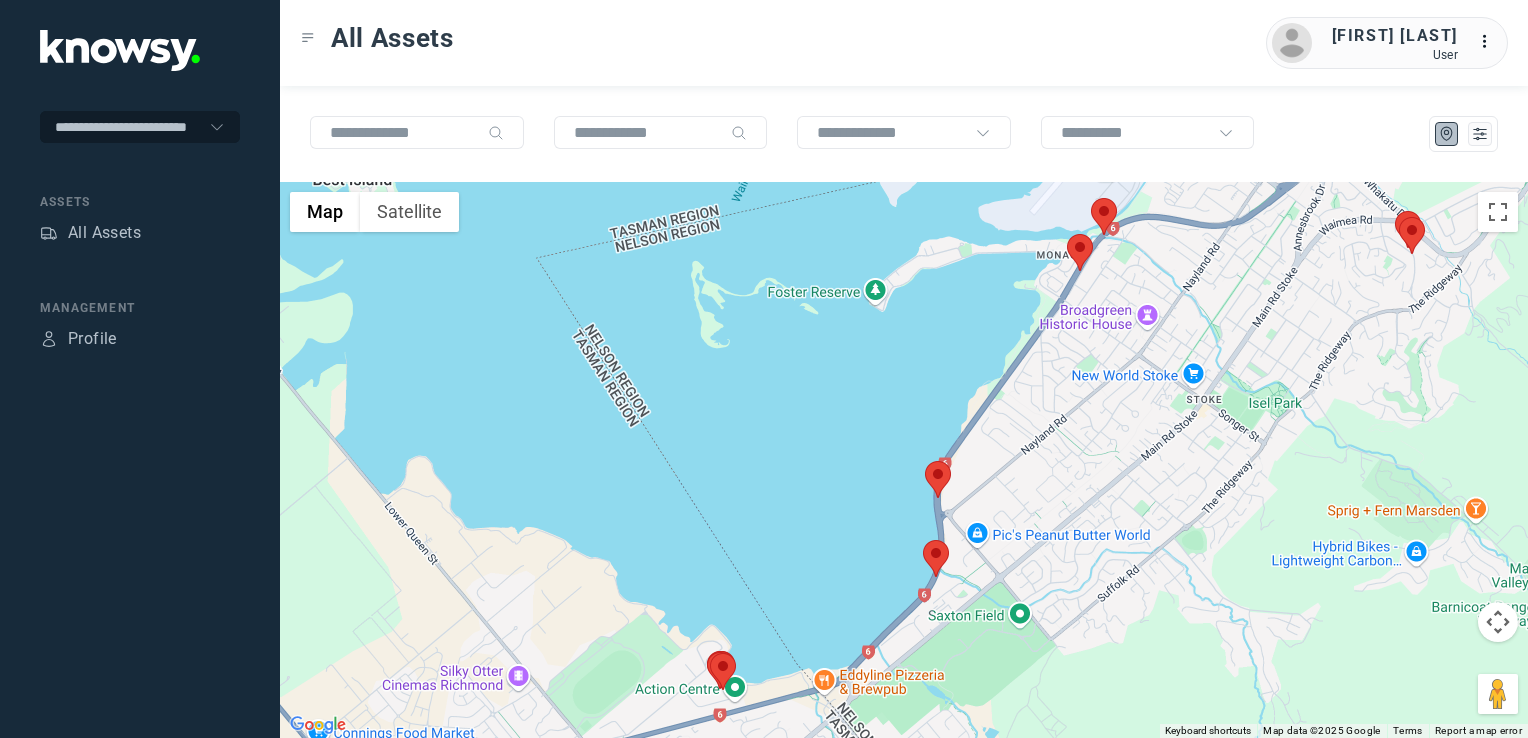 click 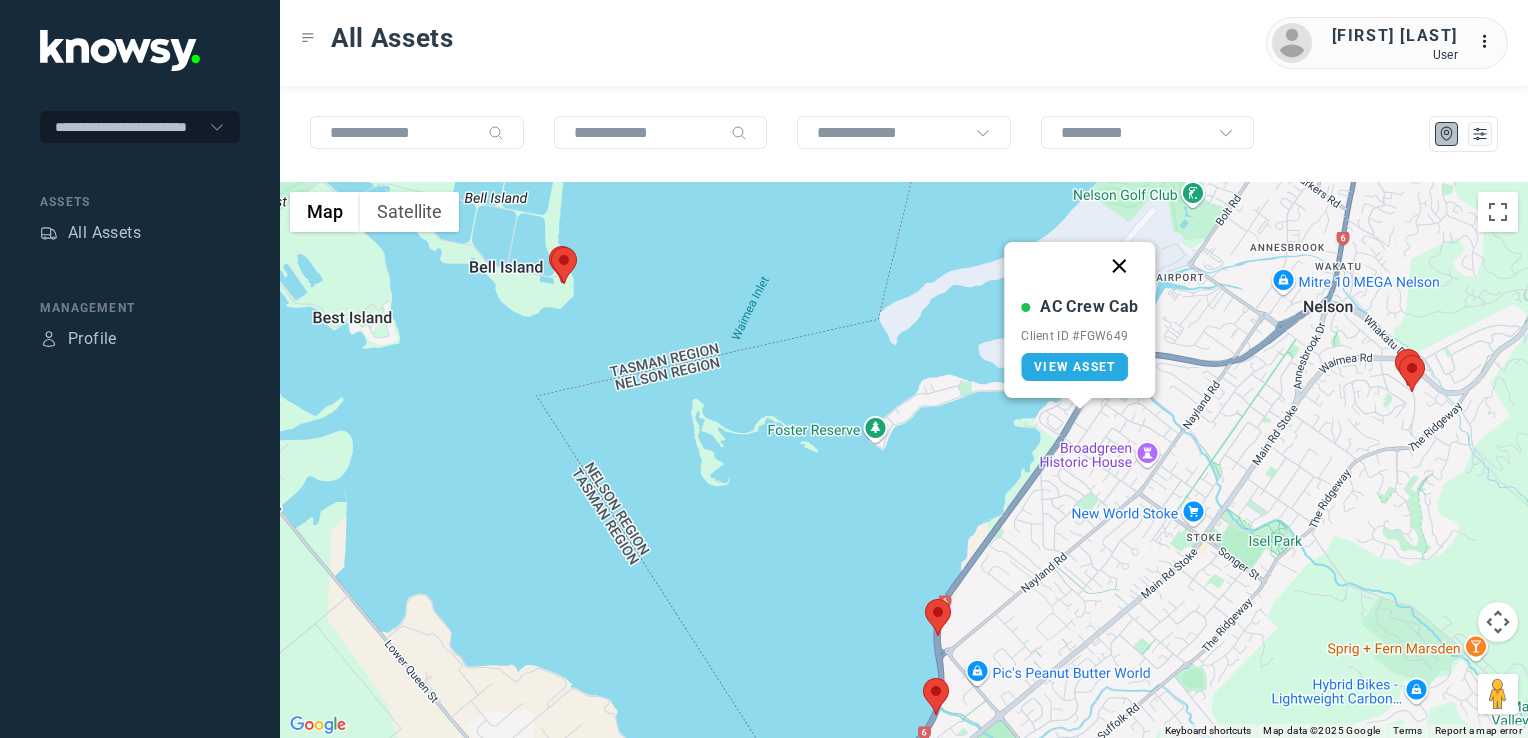 click 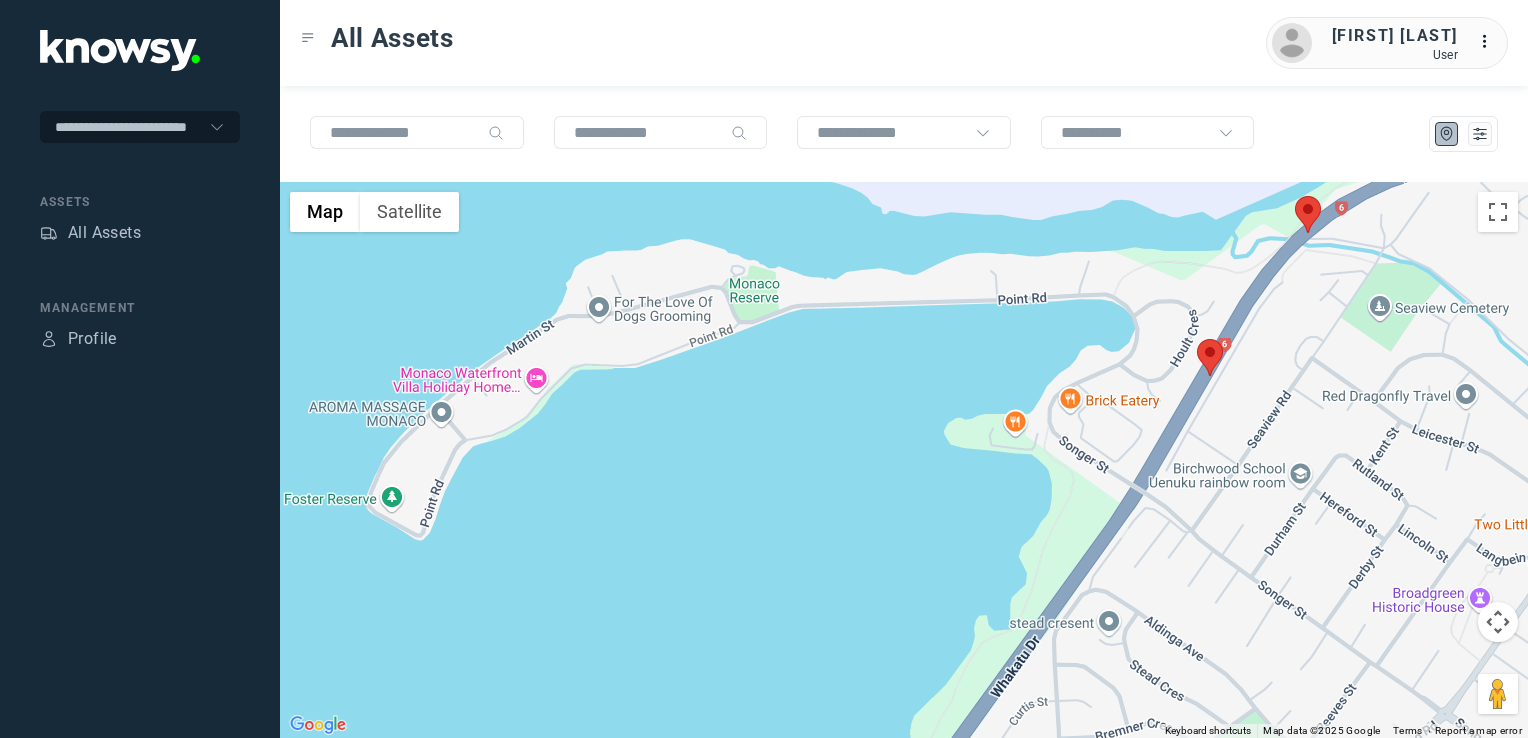 click 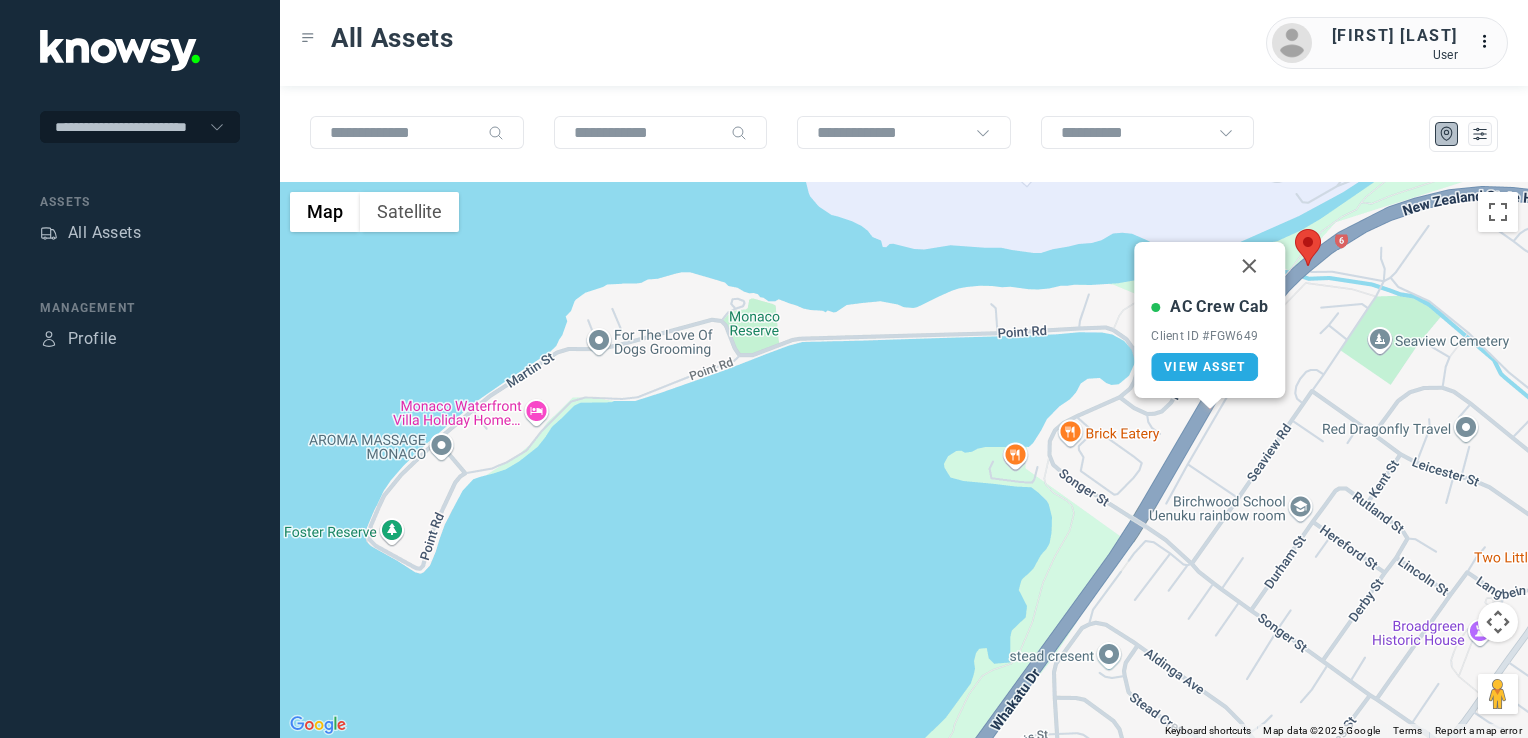 drag, startPoint x: 1248, startPoint y: 271, endPoint x: 1249, endPoint y: 284, distance: 13.038404 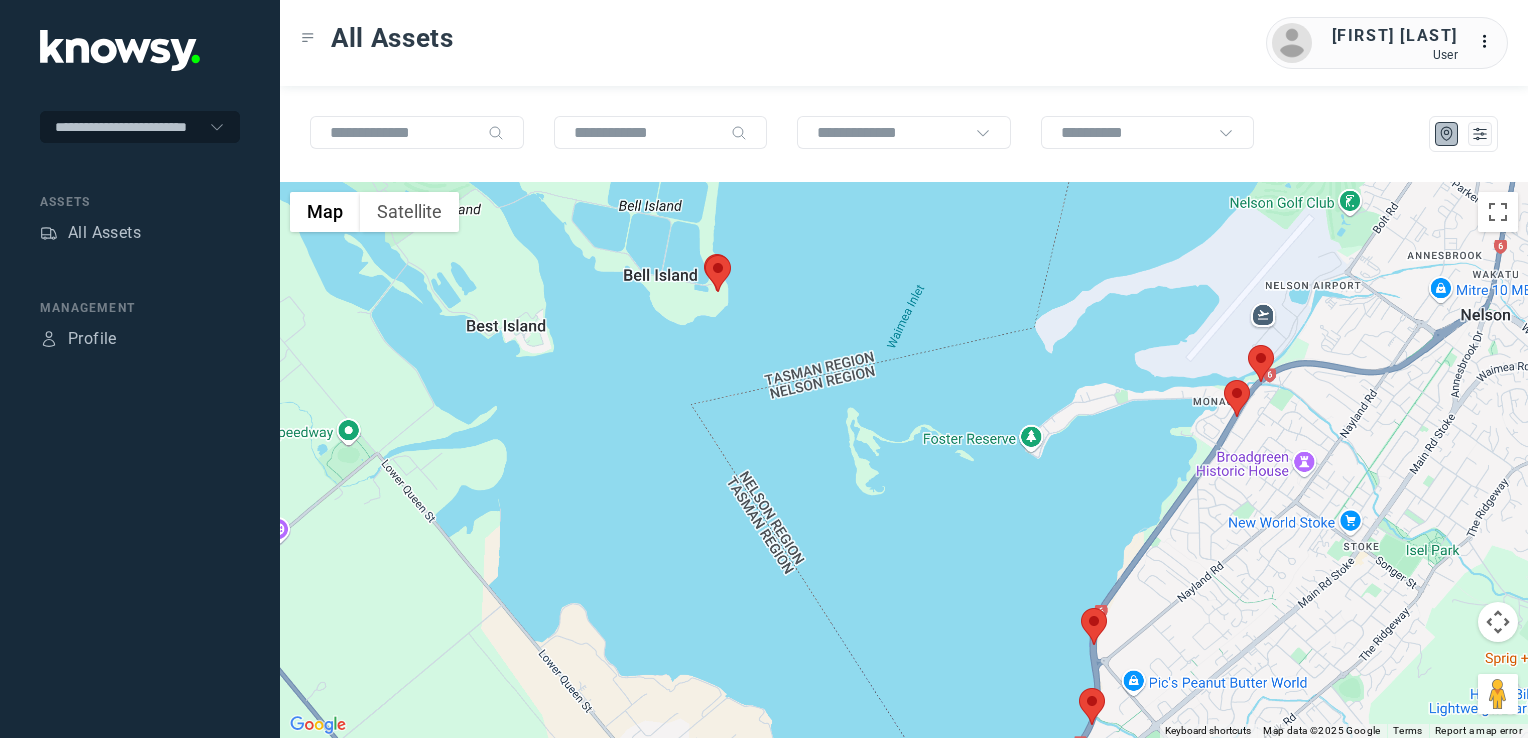 drag, startPoint x: 1302, startPoint y: 429, endPoint x: 1127, endPoint y: 514, distance: 194.55077 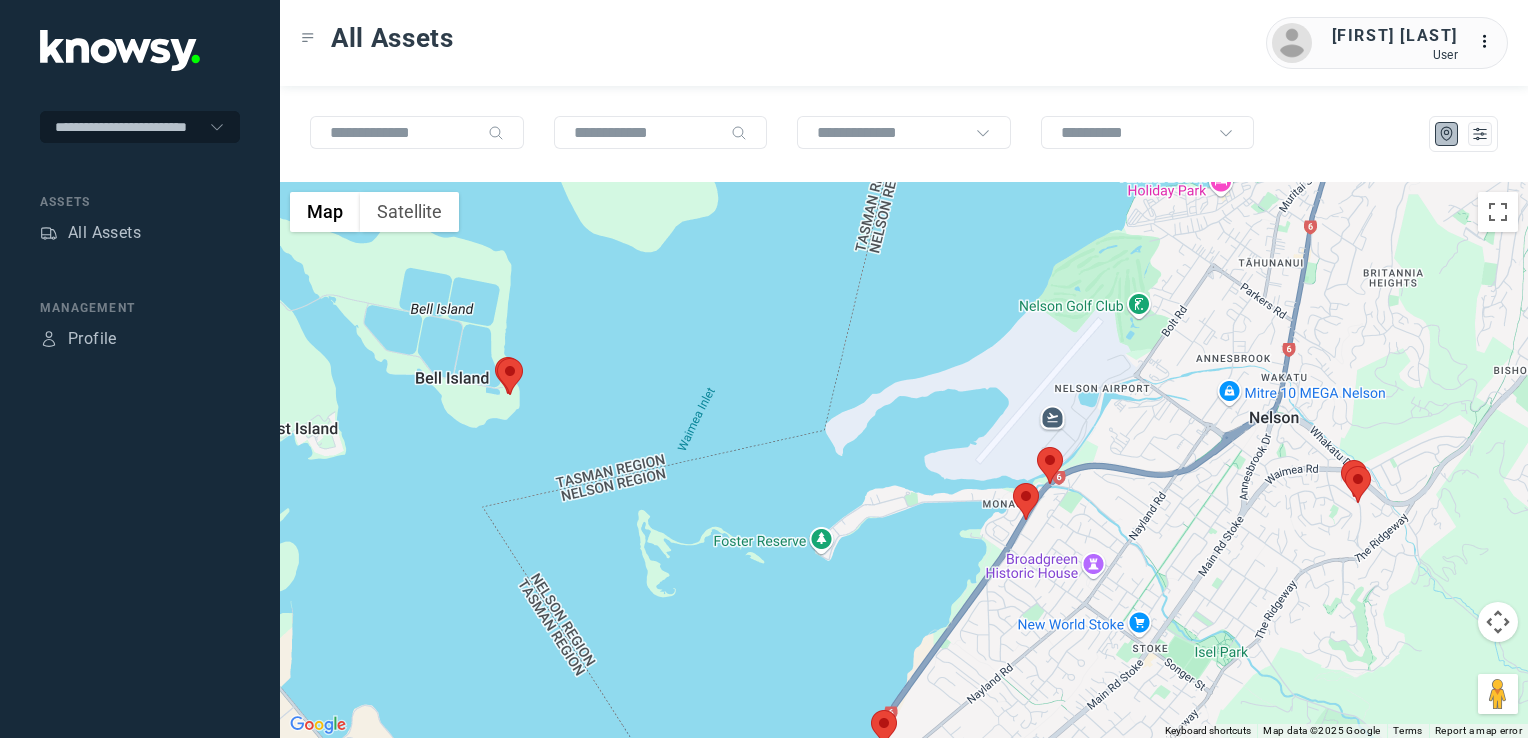 click 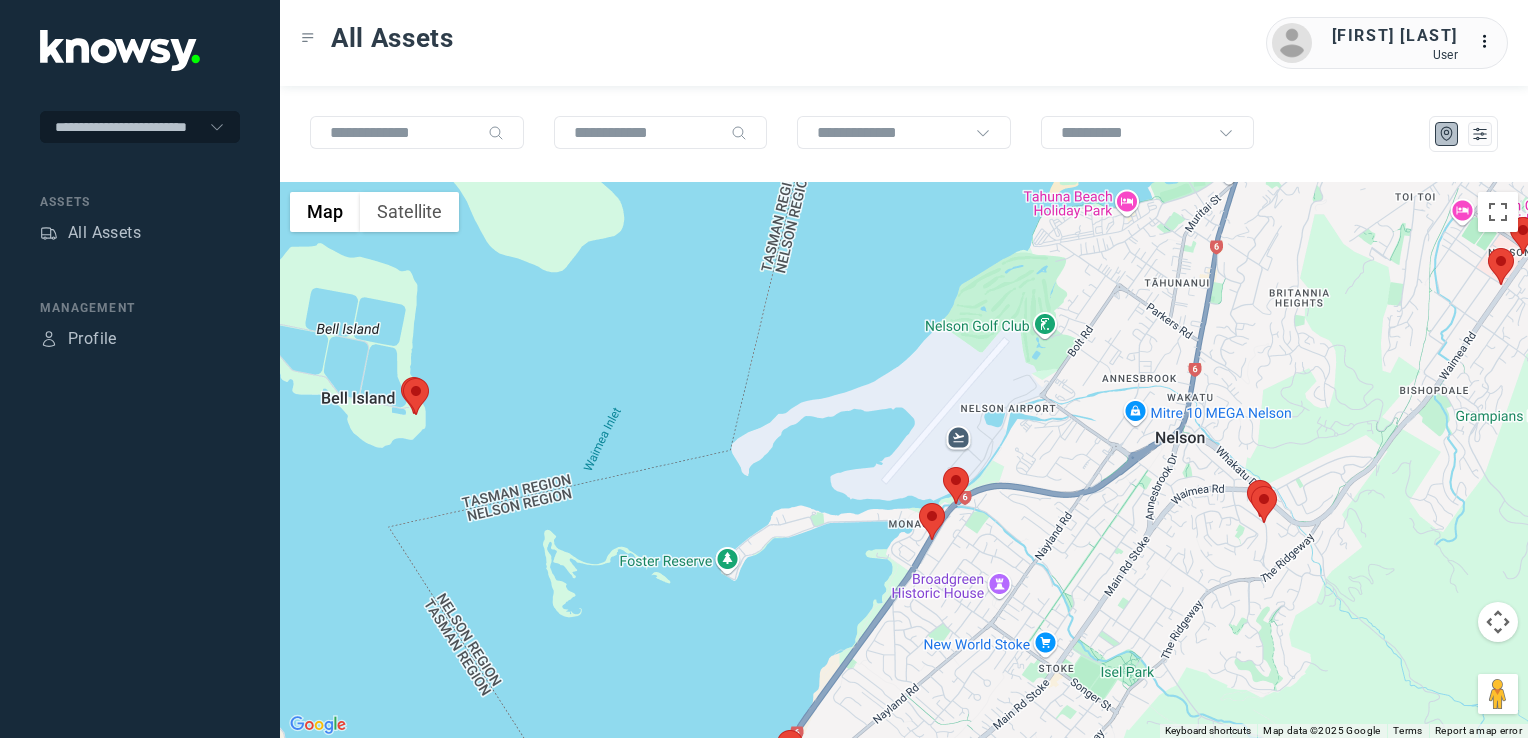 drag, startPoint x: 1168, startPoint y: 485, endPoint x: 1132, endPoint y: 519, distance: 49.517673 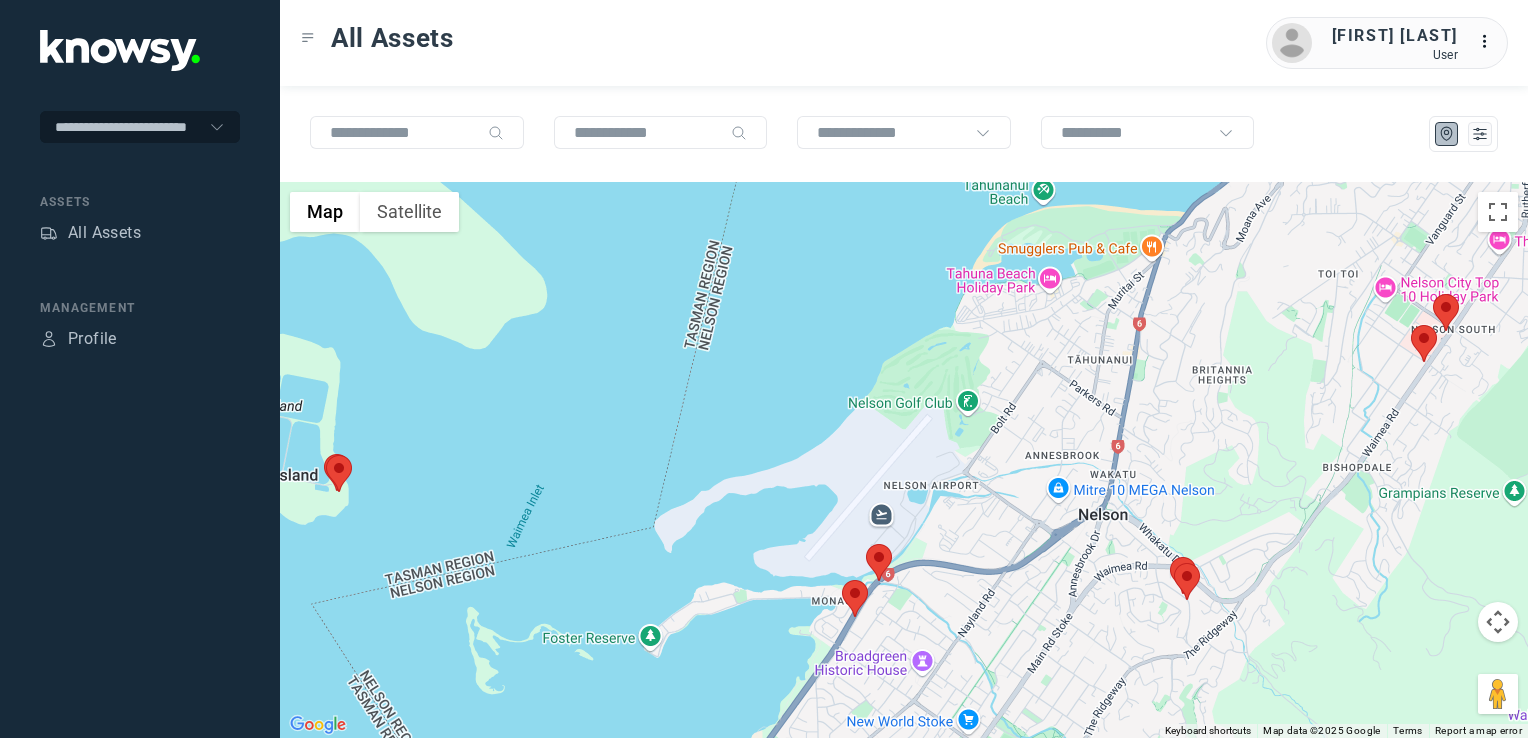 click 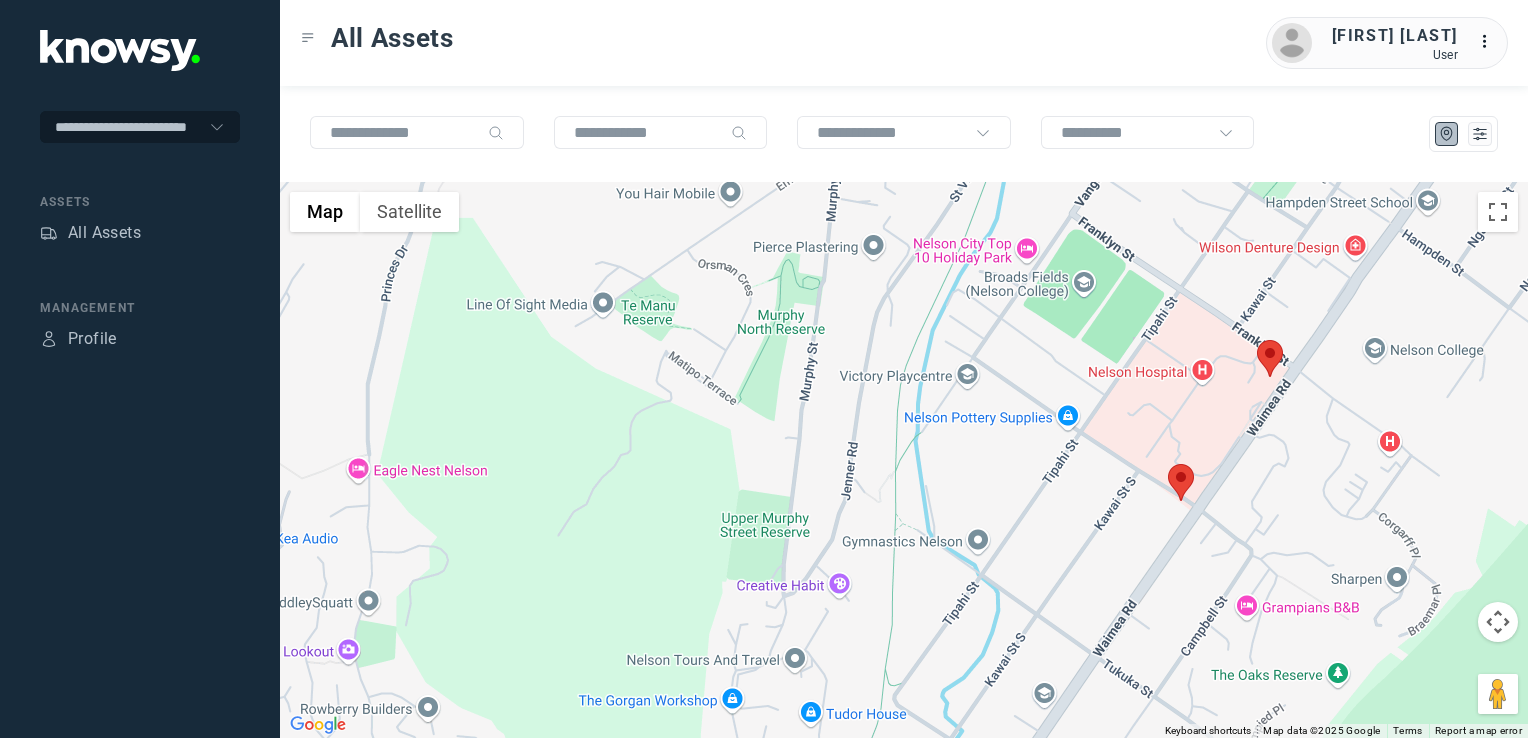 click 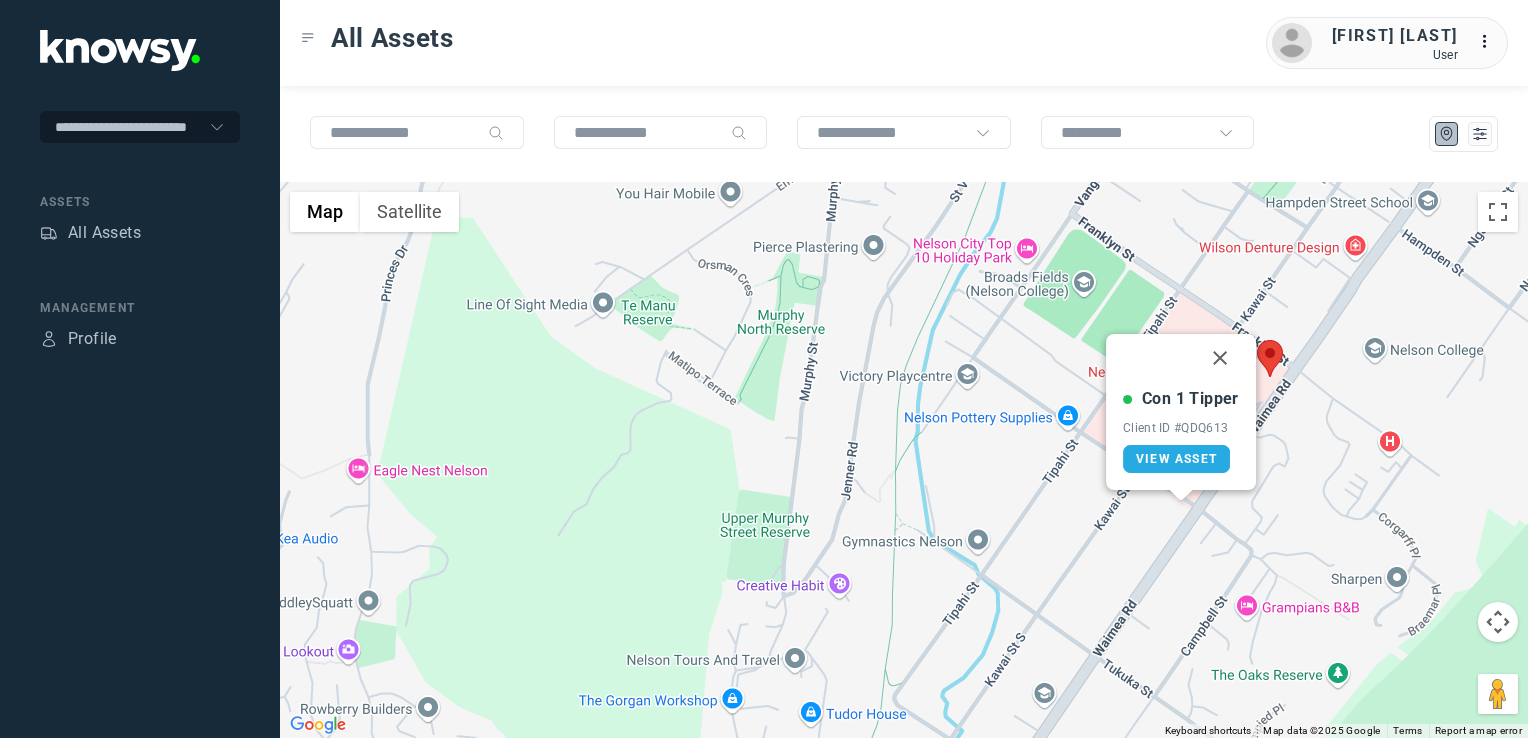 click 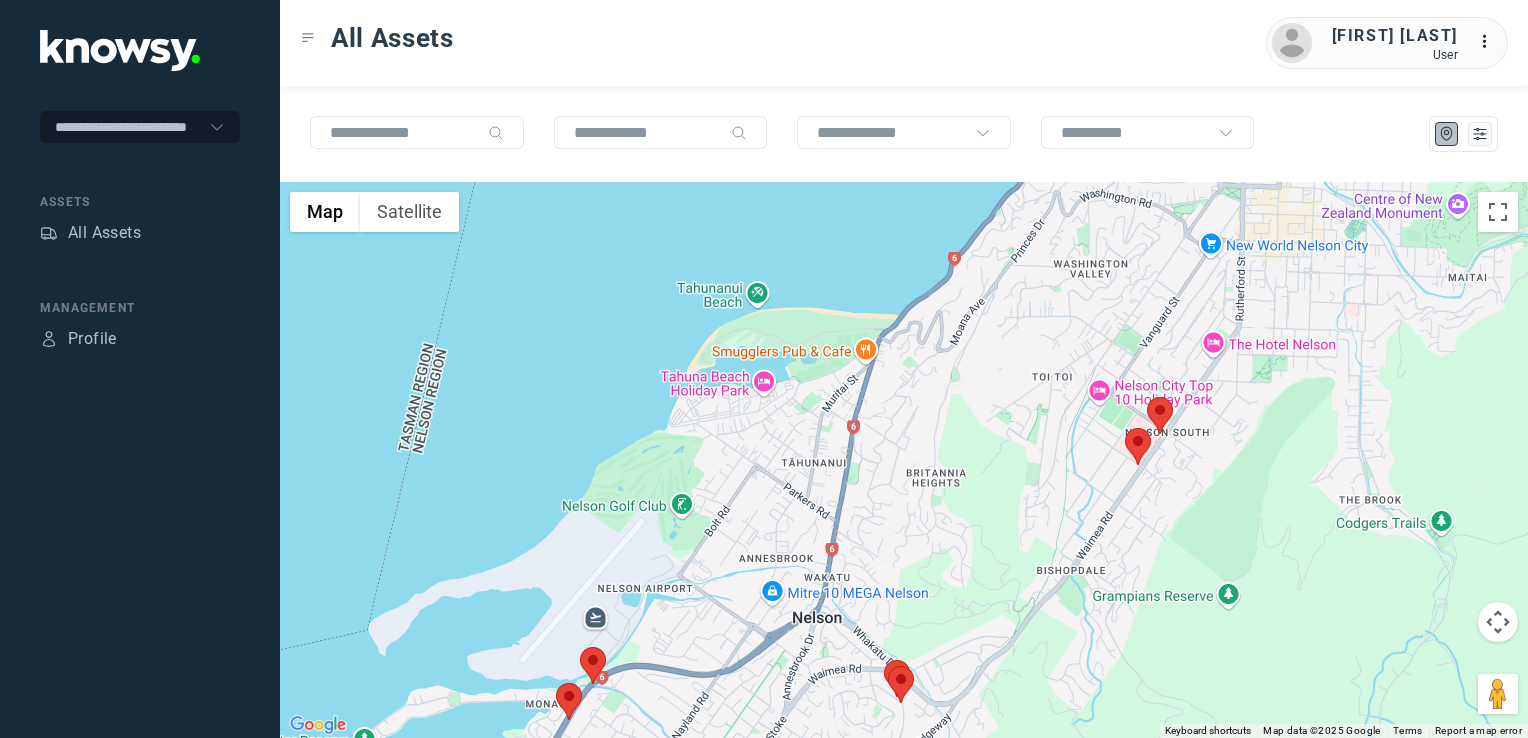 drag, startPoint x: 1062, startPoint y: 375, endPoint x: 967, endPoint y: 467, distance: 132.24599 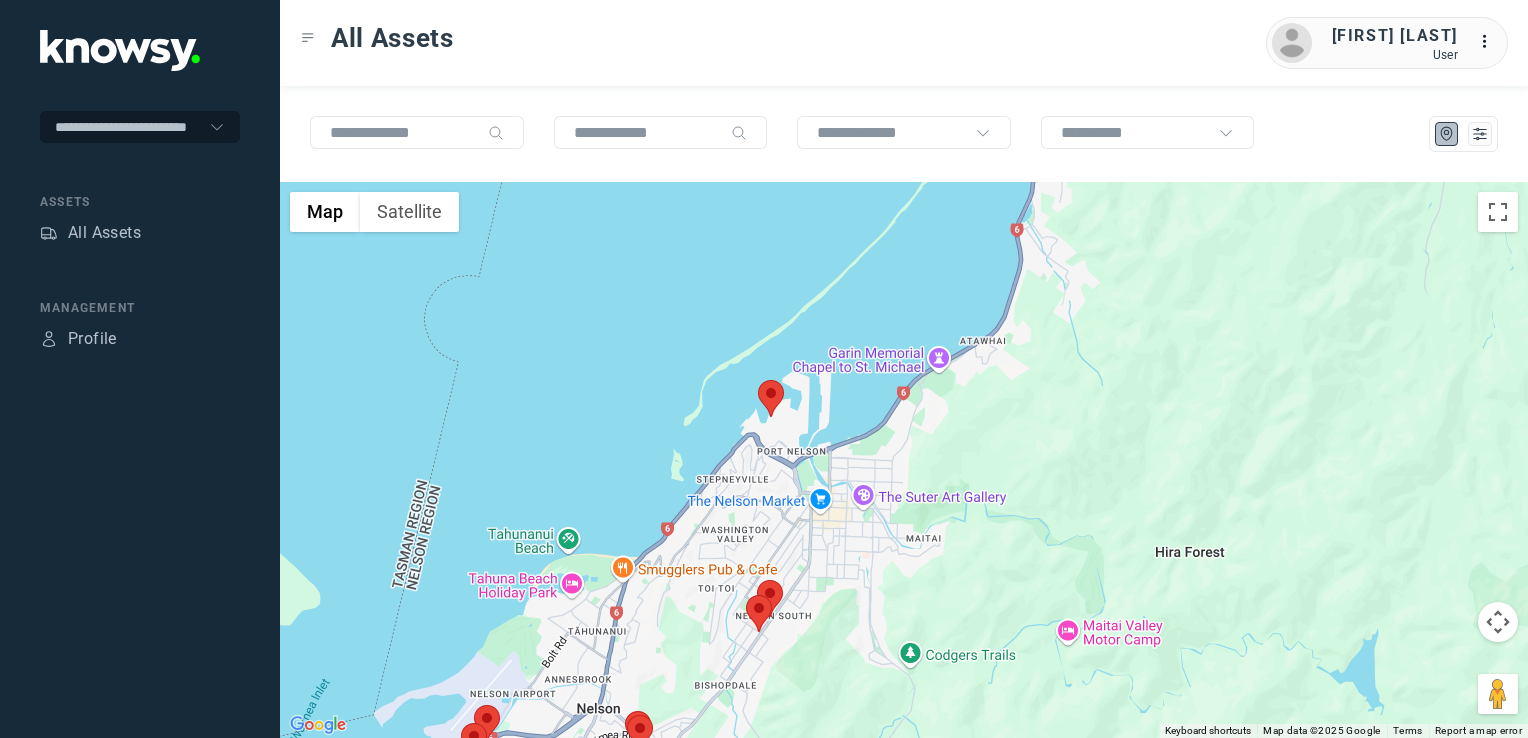 drag, startPoint x: 676, startPoint y: 673, endPoint x: 695, endPoint y: 558, distance: 116.559 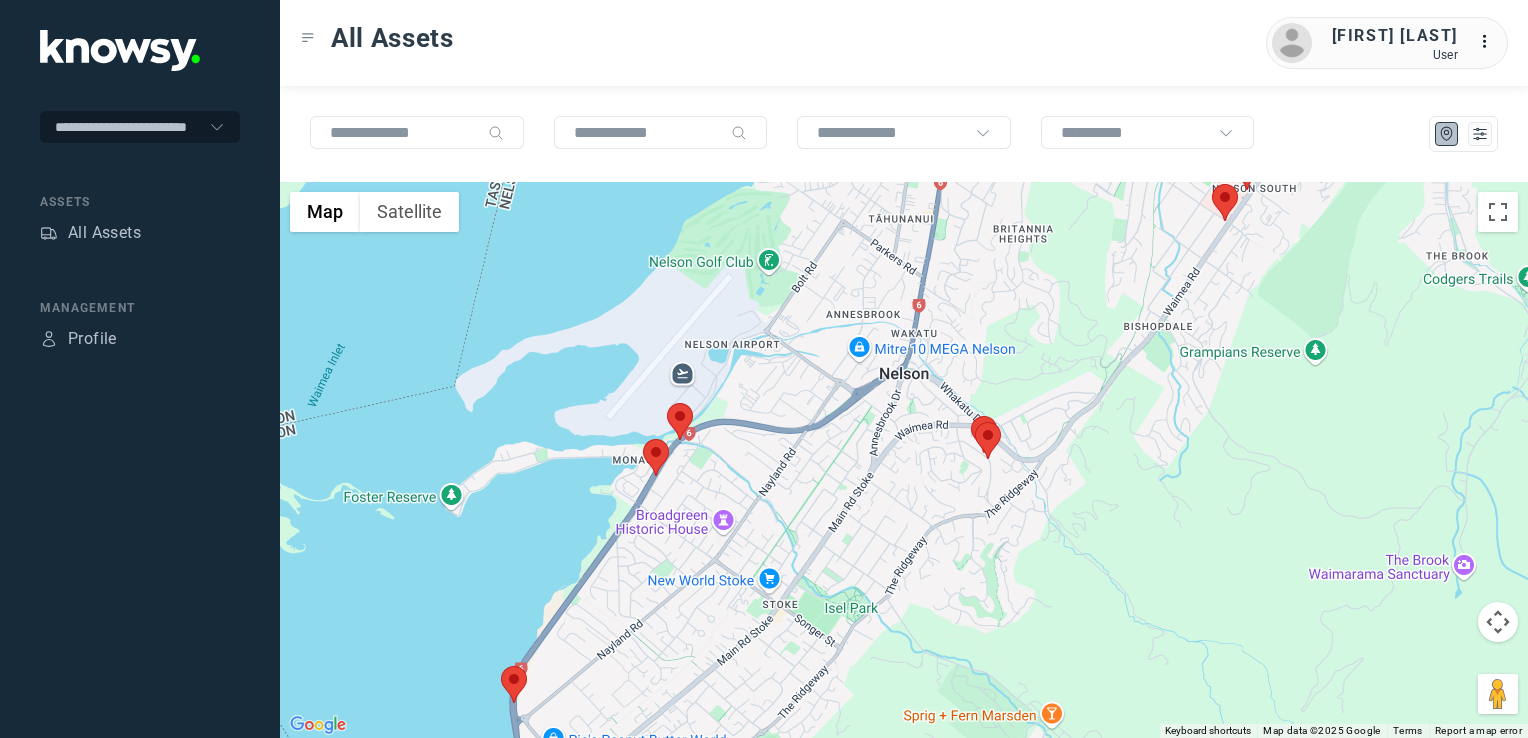 drag, startPoint x: 470, startPoint y: 524, endPoint x: 772, endPoint y: 489, distance: 304.0214 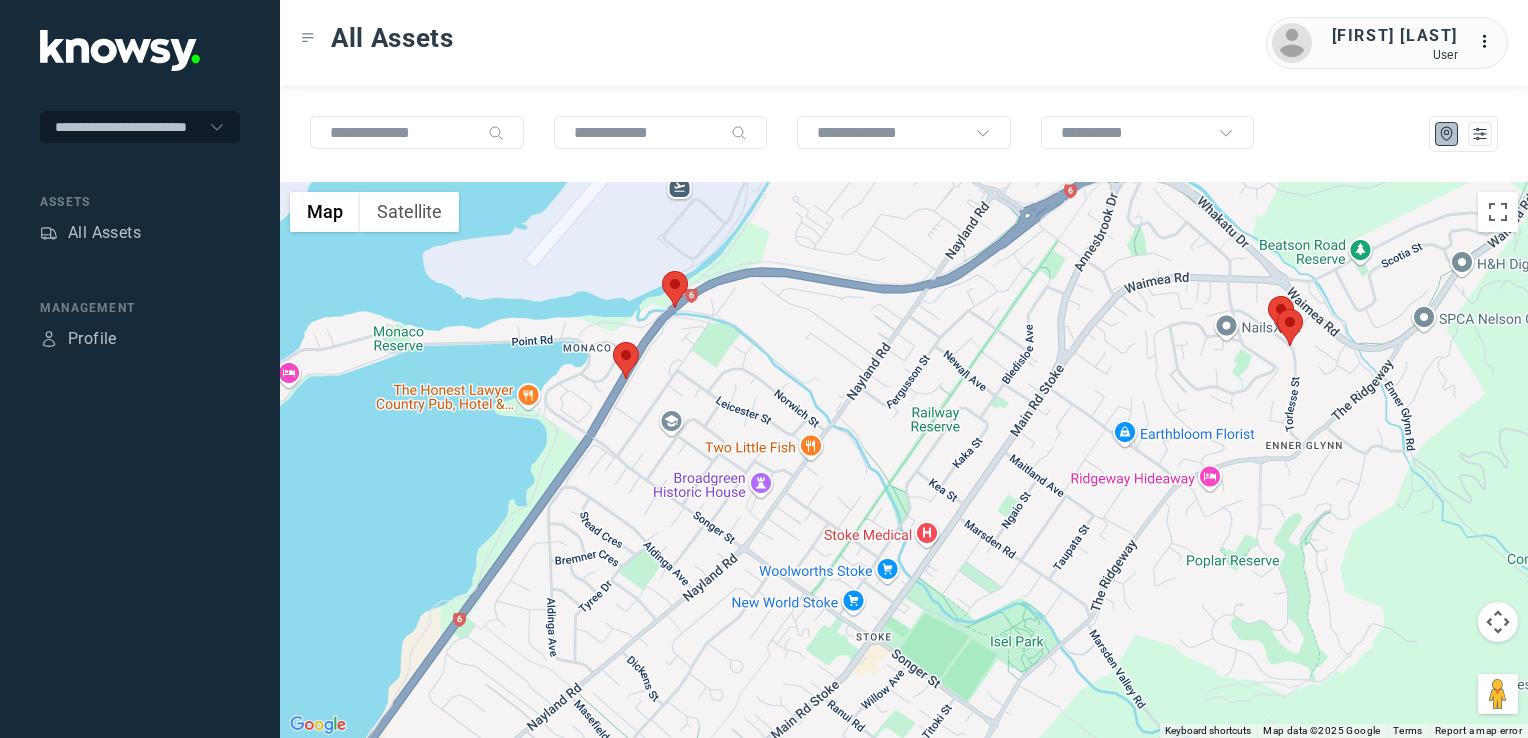 click 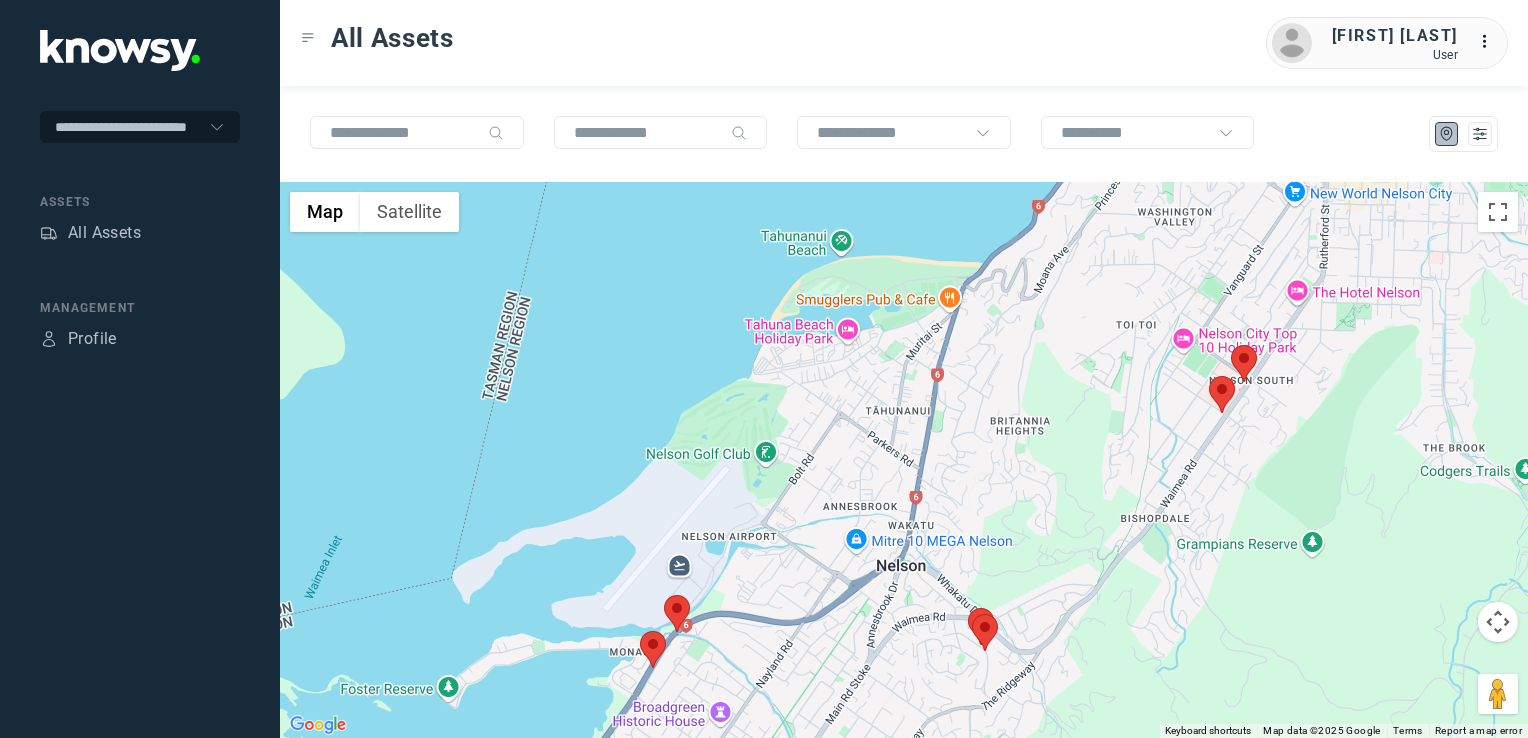 click 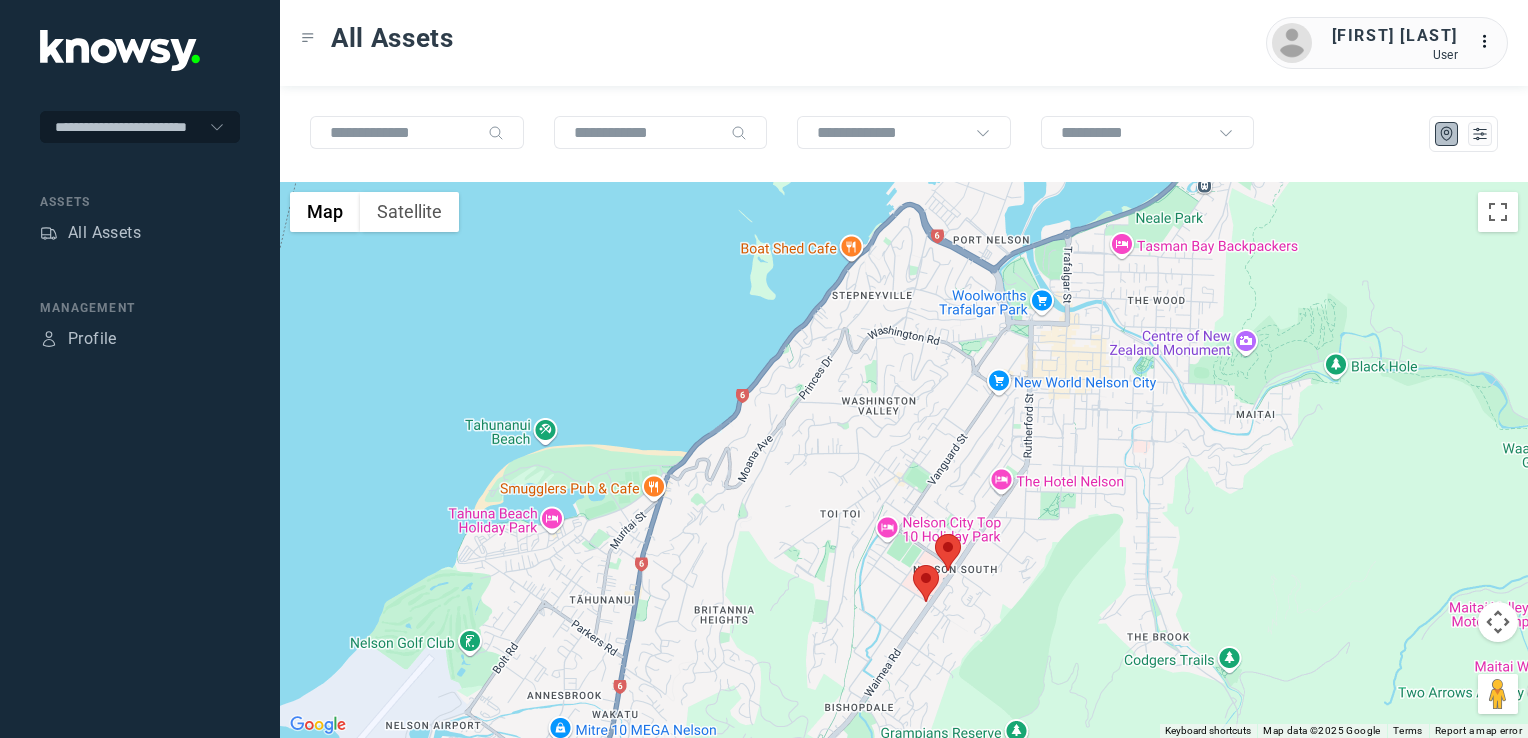 click 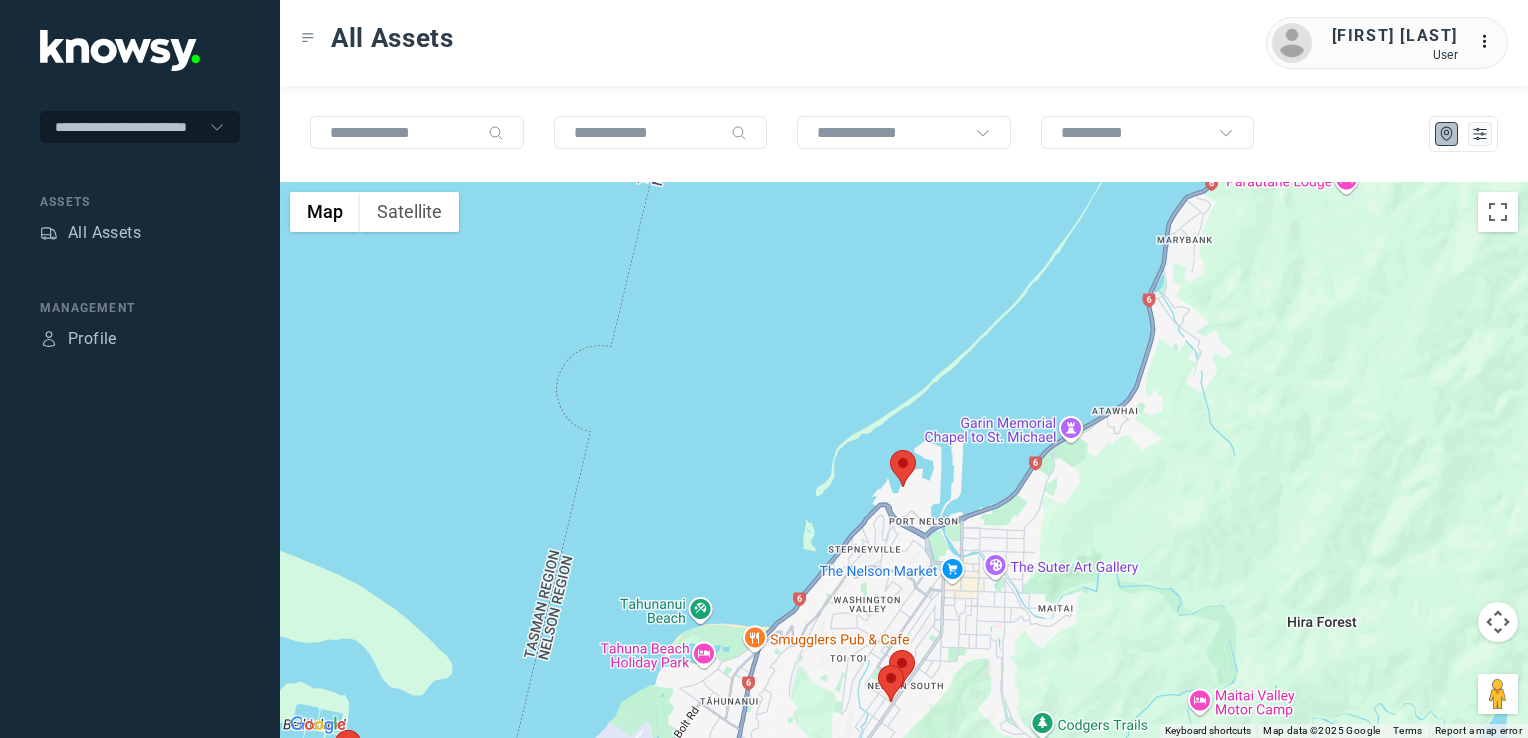 drag, startPoint x: 999, startPoint y: 603, endPoint x: 1052, endPoint y: 574, distance: 60.41523 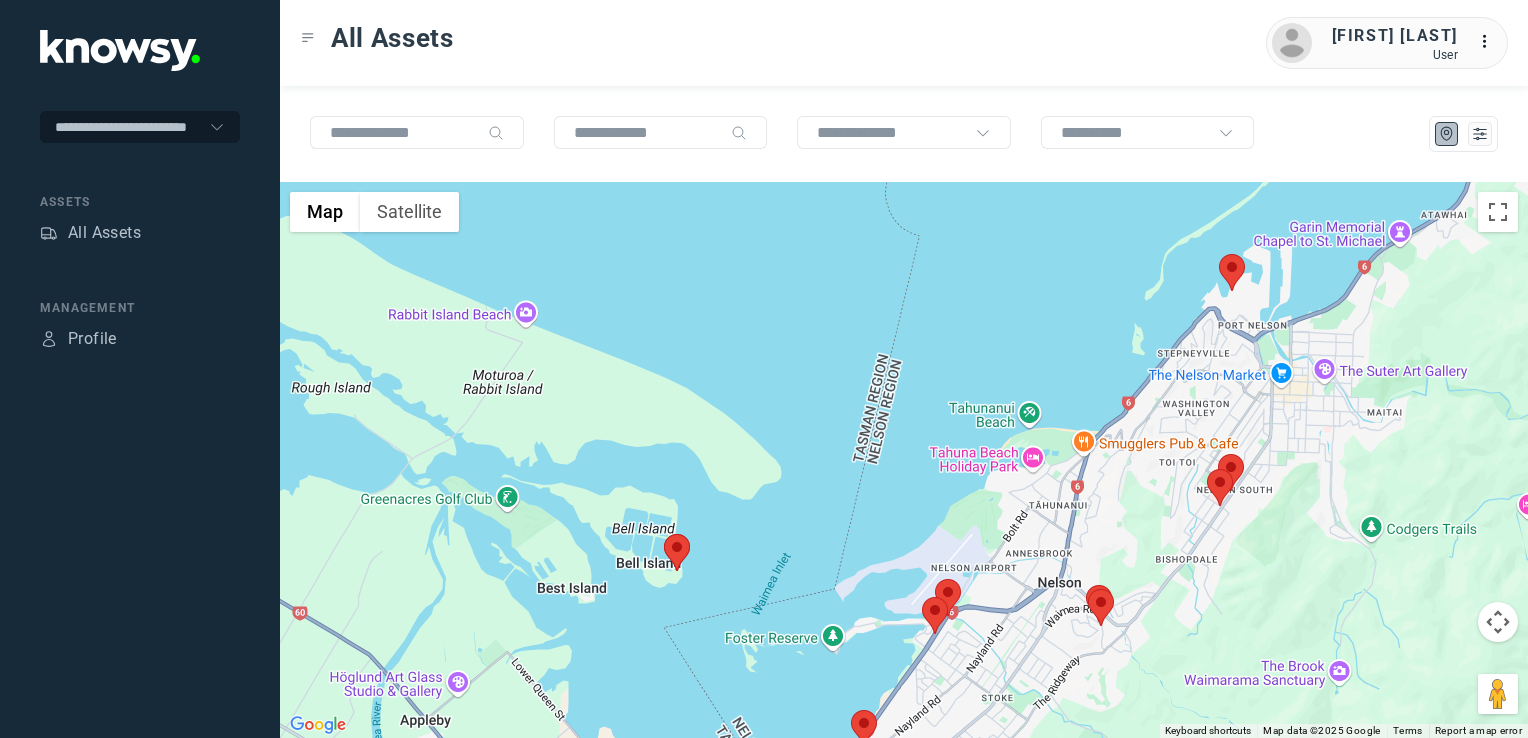 click 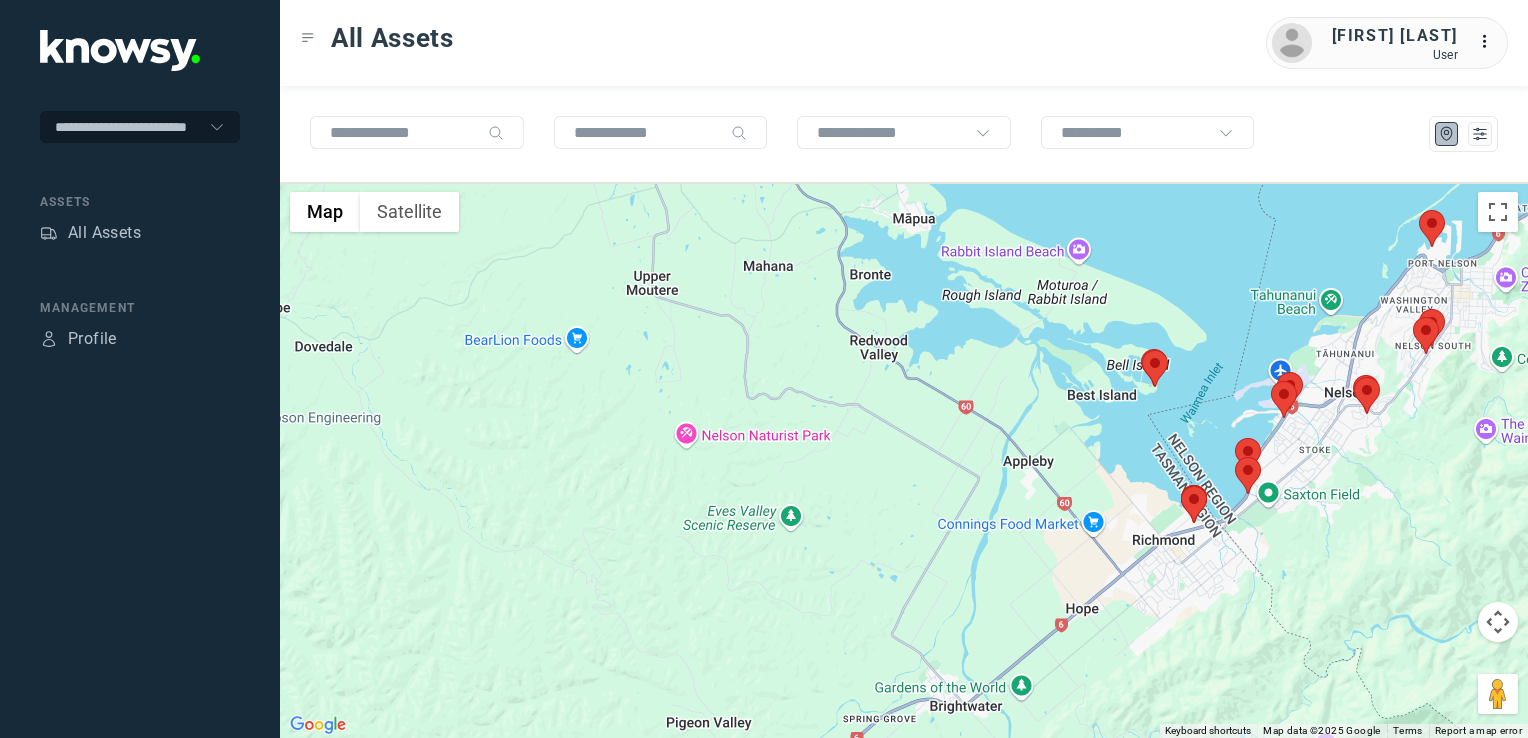 drag, startPoint x: 1243, startPoint y: 570, endPoint x: 1026, endPoint y: 612, distance: 221.02715 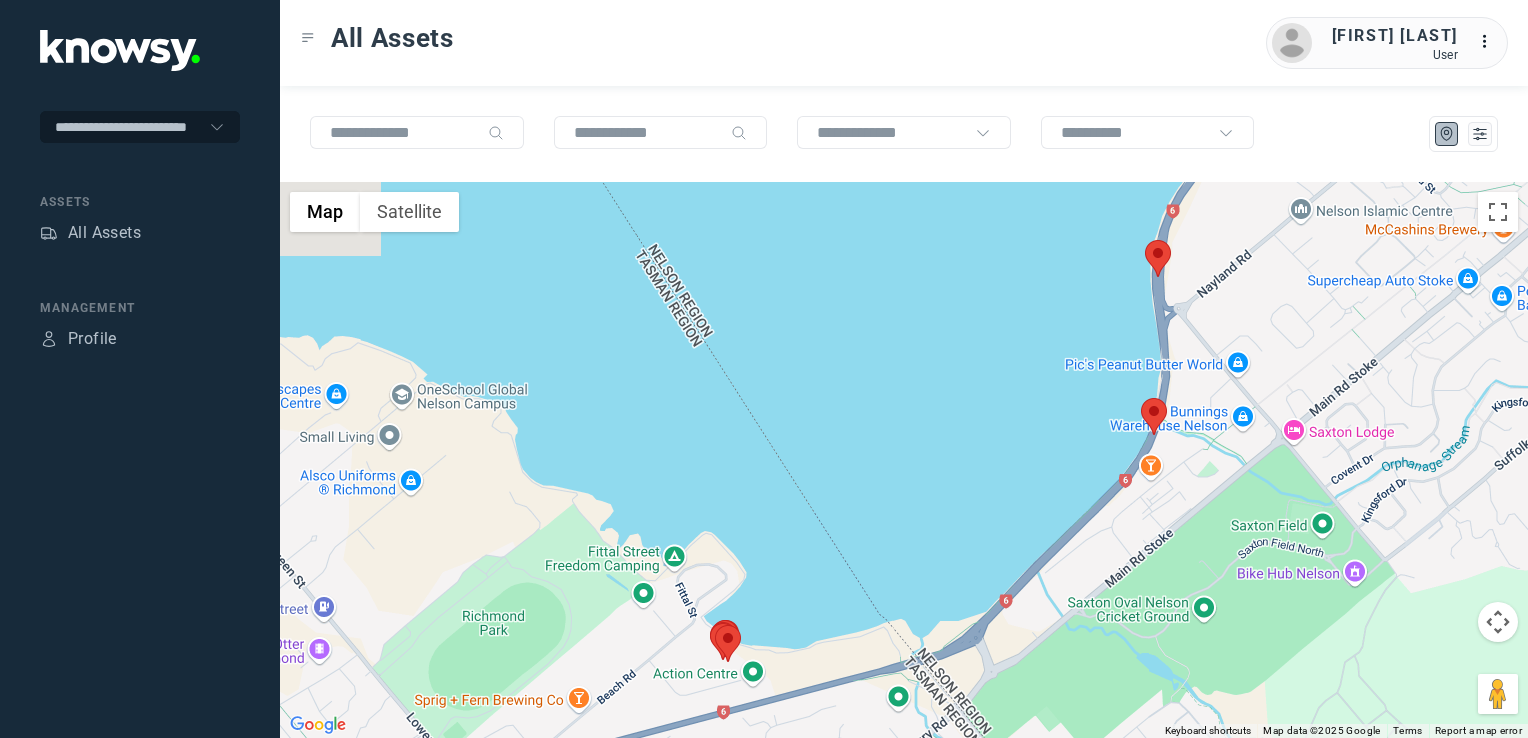 drag, startPoint x: 1116, startPoint y: 562, endPoint x: 1080, endPoint y: 607, distance: 57.628117 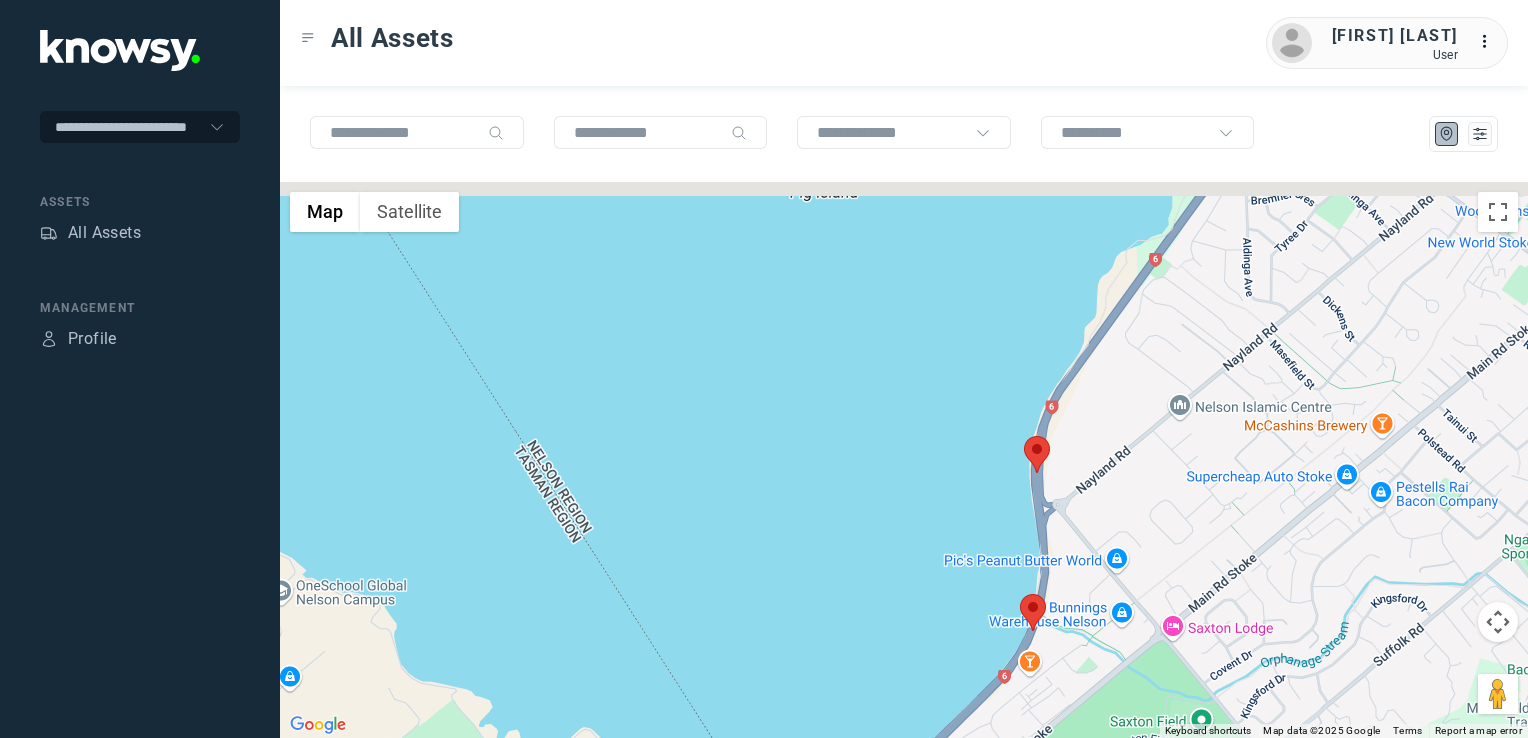 drag, startPoint x: 1108, startPoint y: 524, endPoint x: 1077, endPoint y: 569, distance: 54.644306 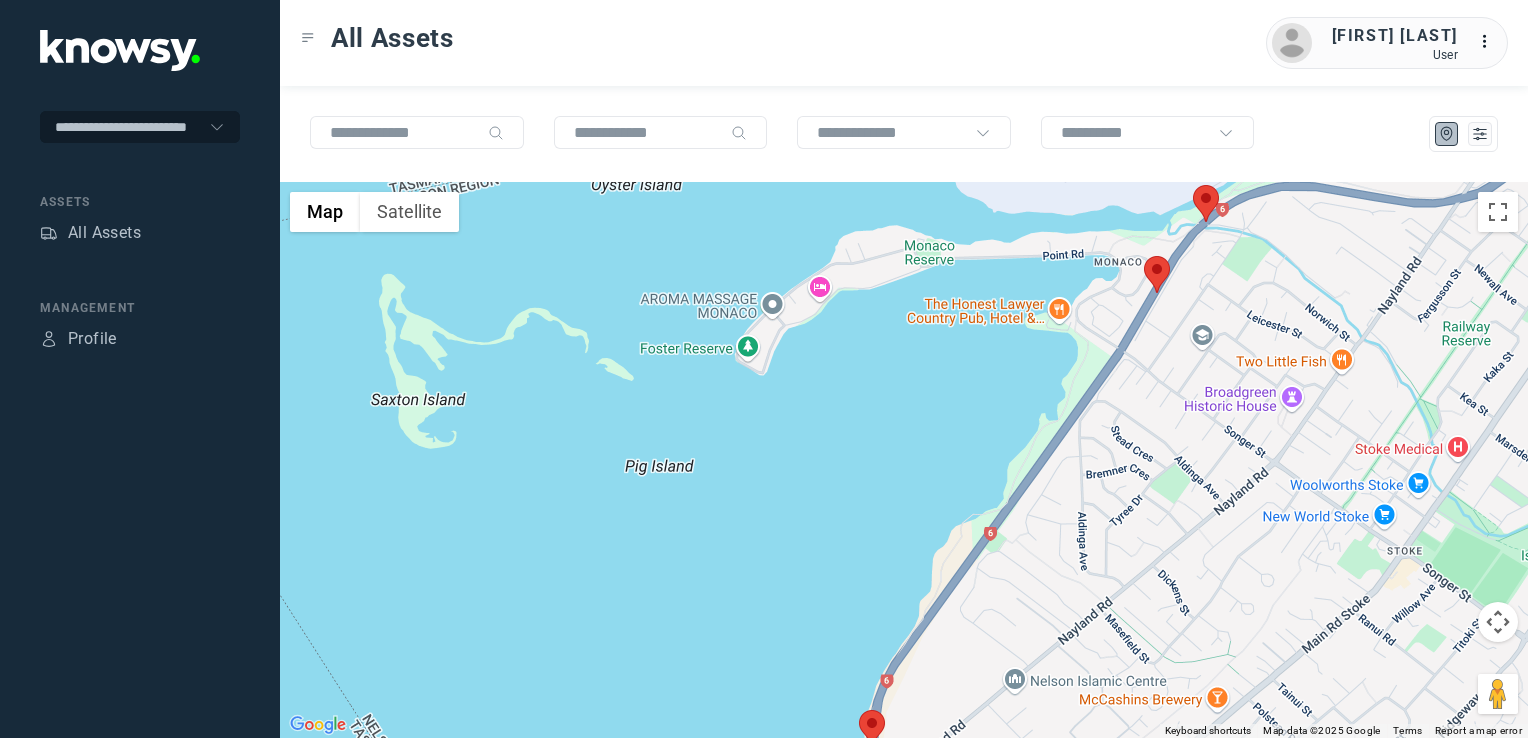 drag, startPoint x: 1167, startPoint y: 480, endPoint x: 1116, endPoint y: 551, distance: 87.41853 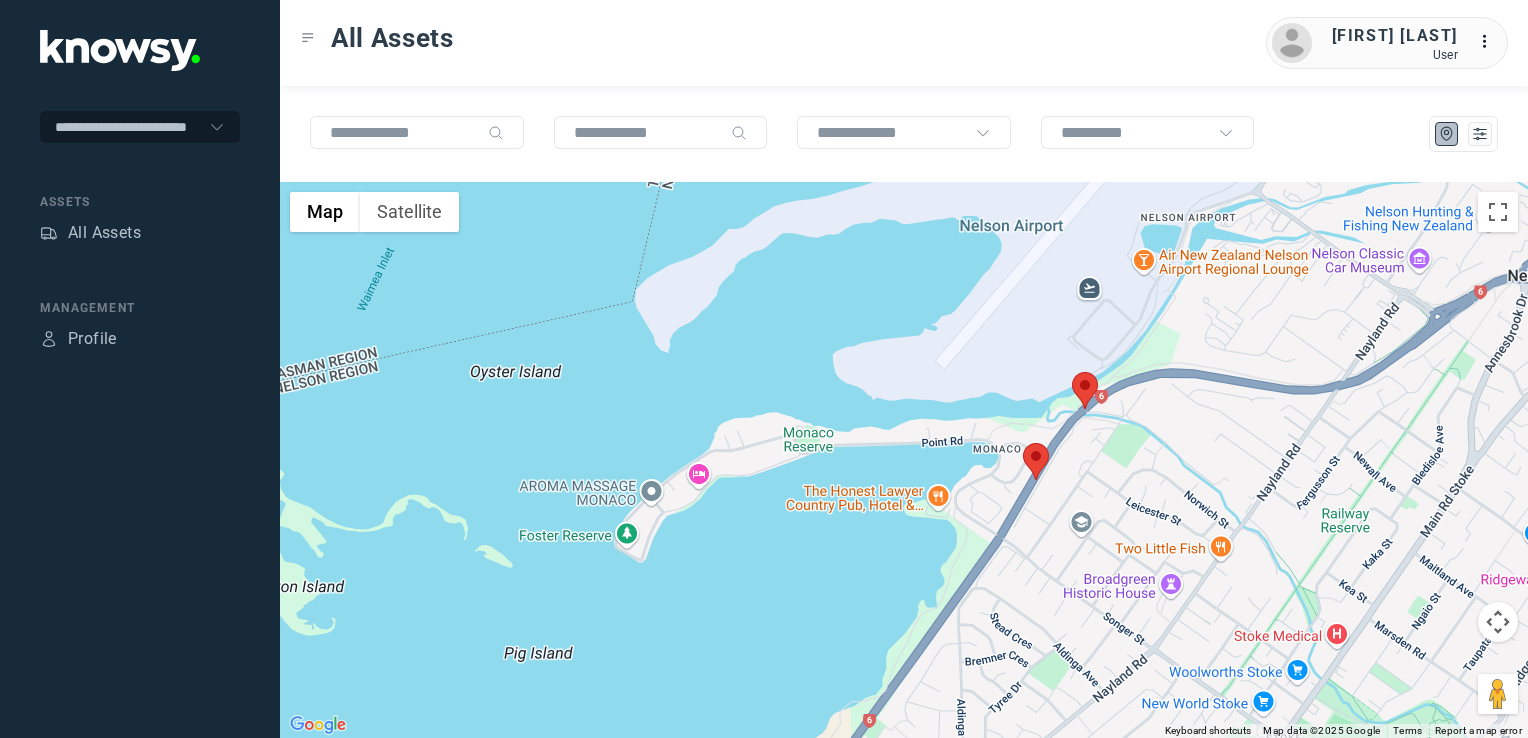 drag, startPoint x: 1195, startPoint y: 462, endPoint x: 1085, endPoint y: 530, distance: 129.3213 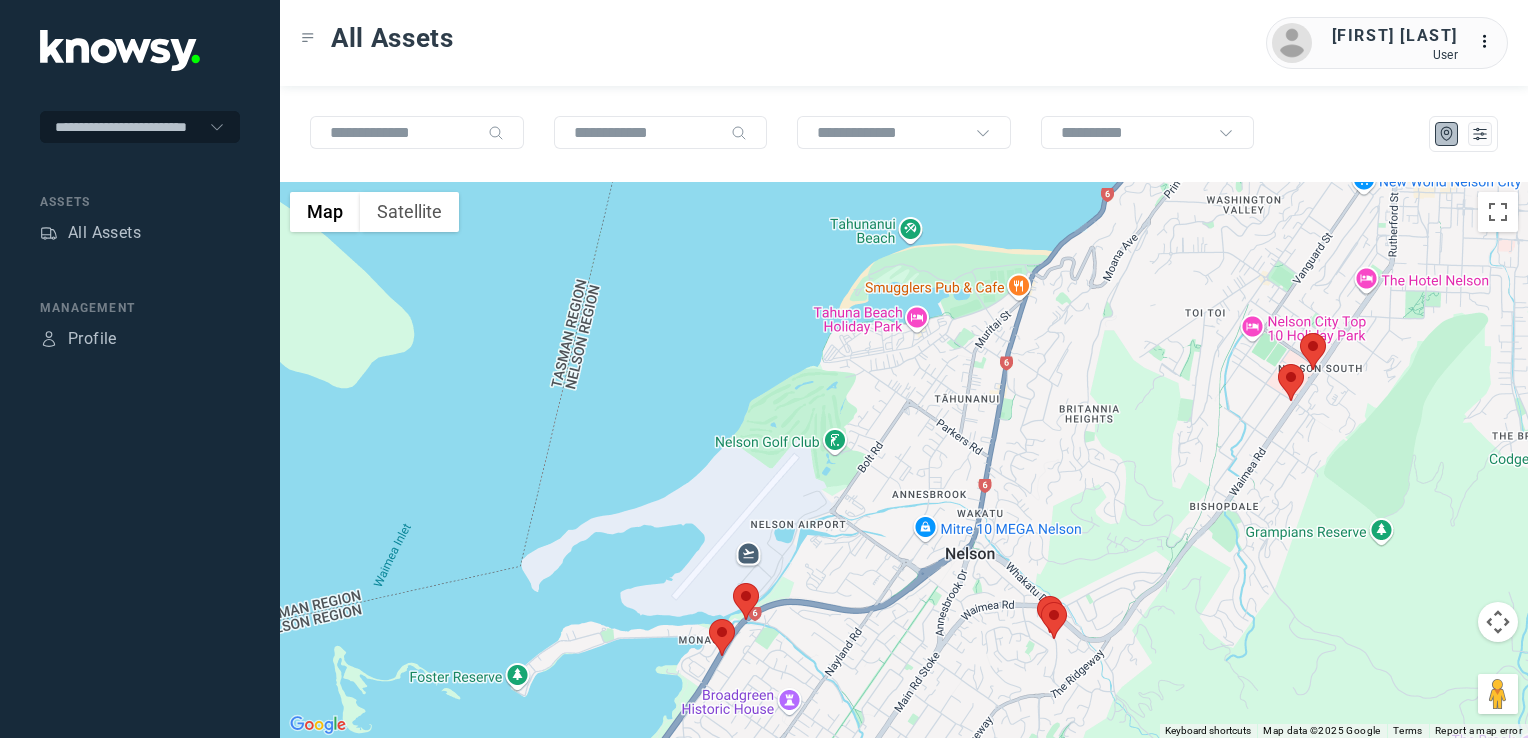 drag, startPoint x: 1320, startPoint y: 396, endPoint x: 1135, endPoint y: 443, distance: 190.87692 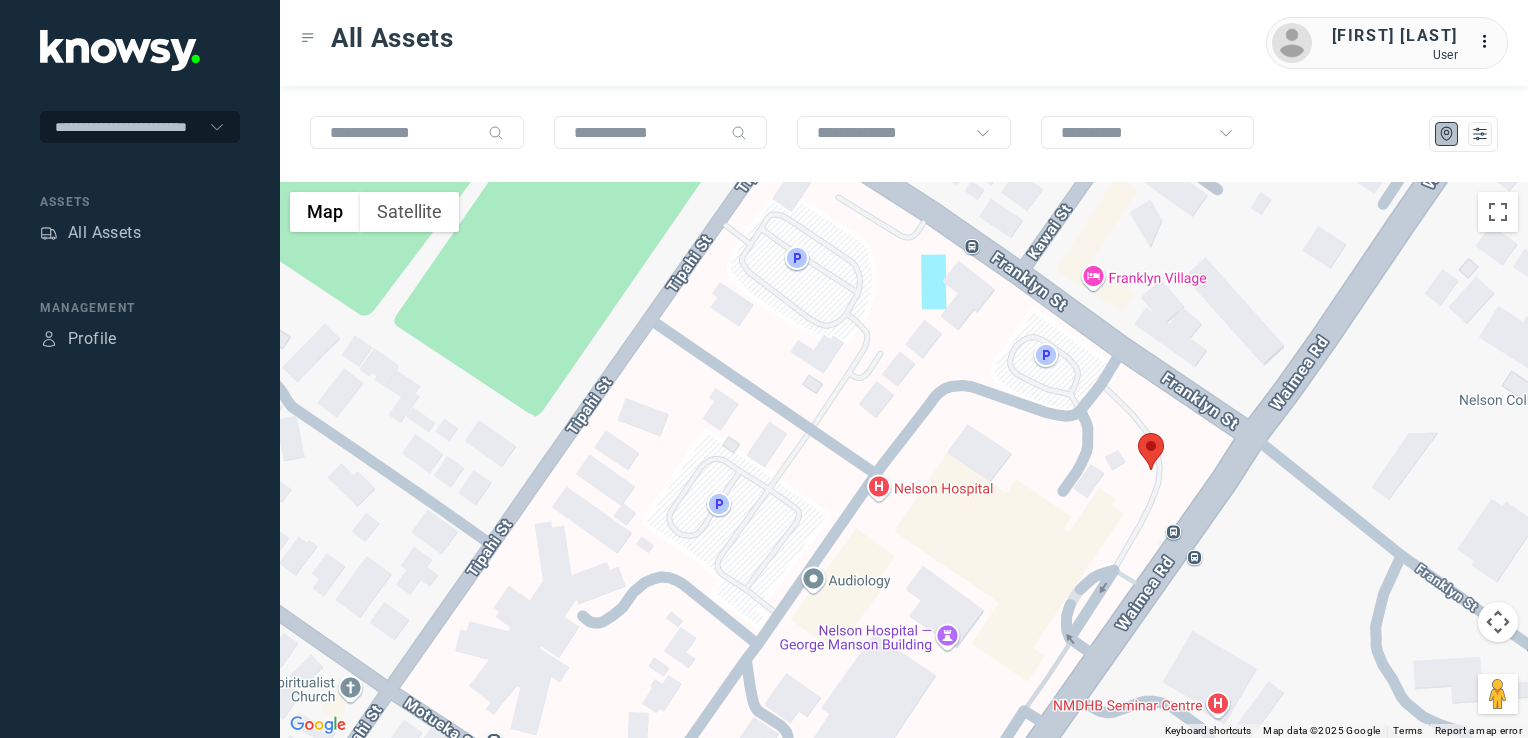click 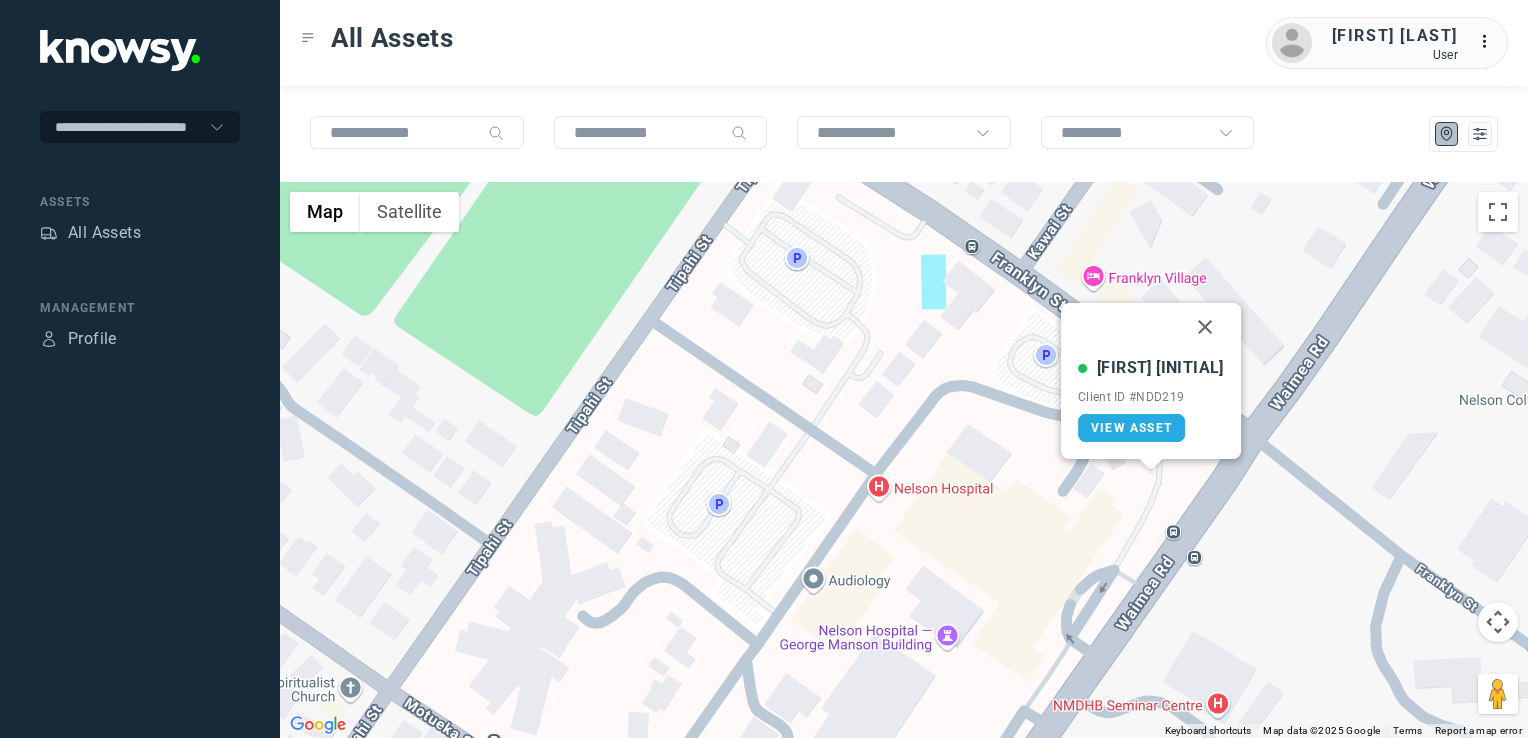 drag, startPoint x: 1183, startPoint y: 329, endPoint x: 1173, endPoint y: 334, distance: 11.18034 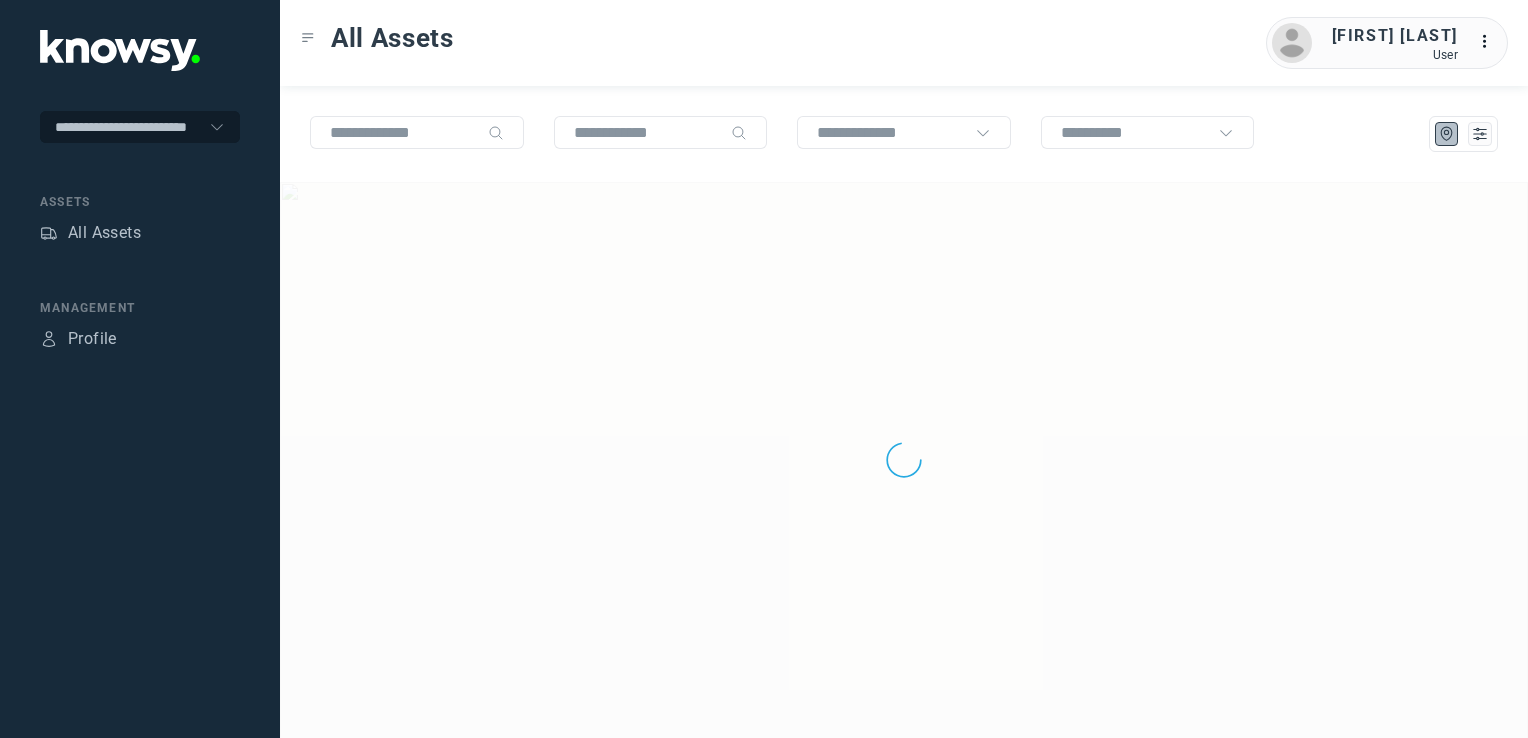 scroll, scrollTop: 0, scrollLeft: 0, axis: both 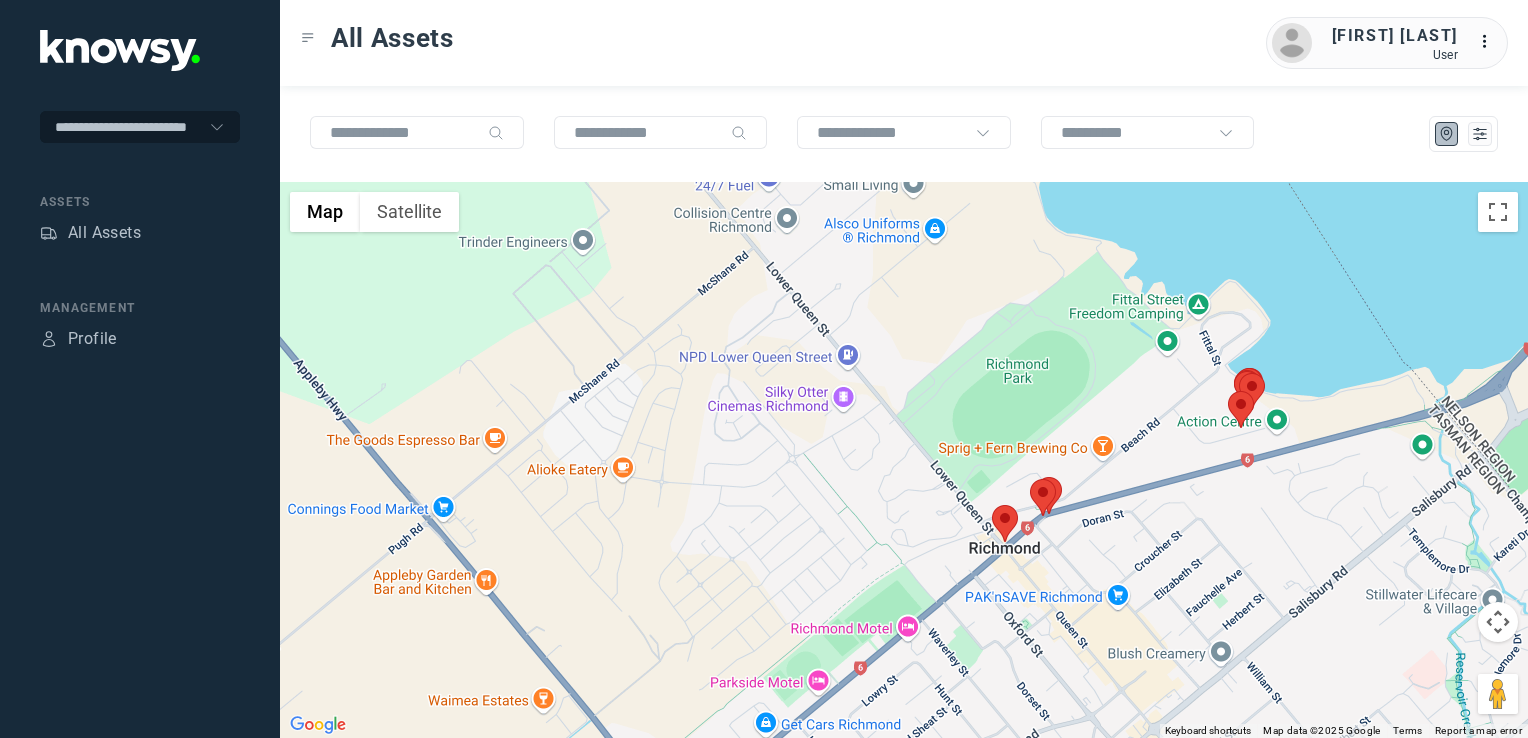 click 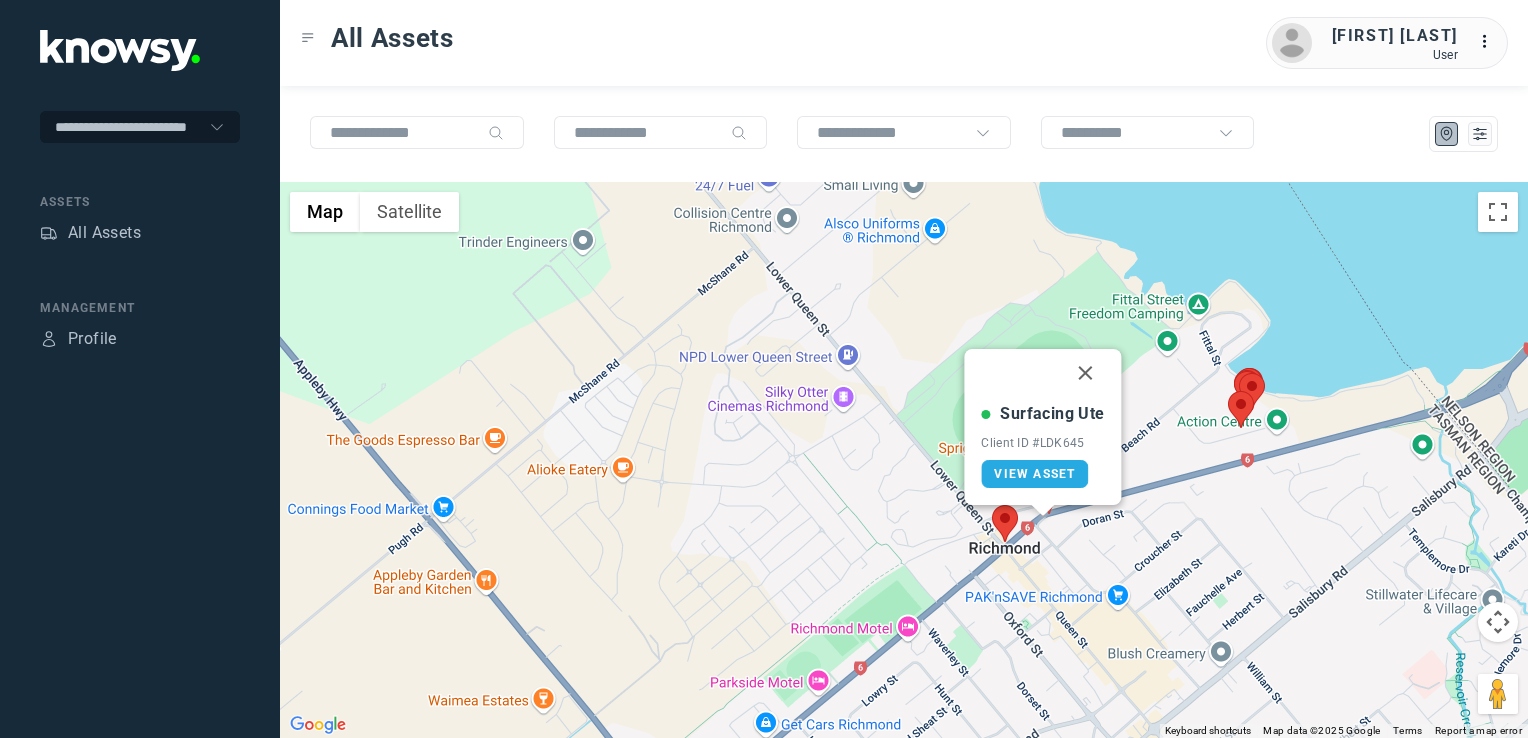 click 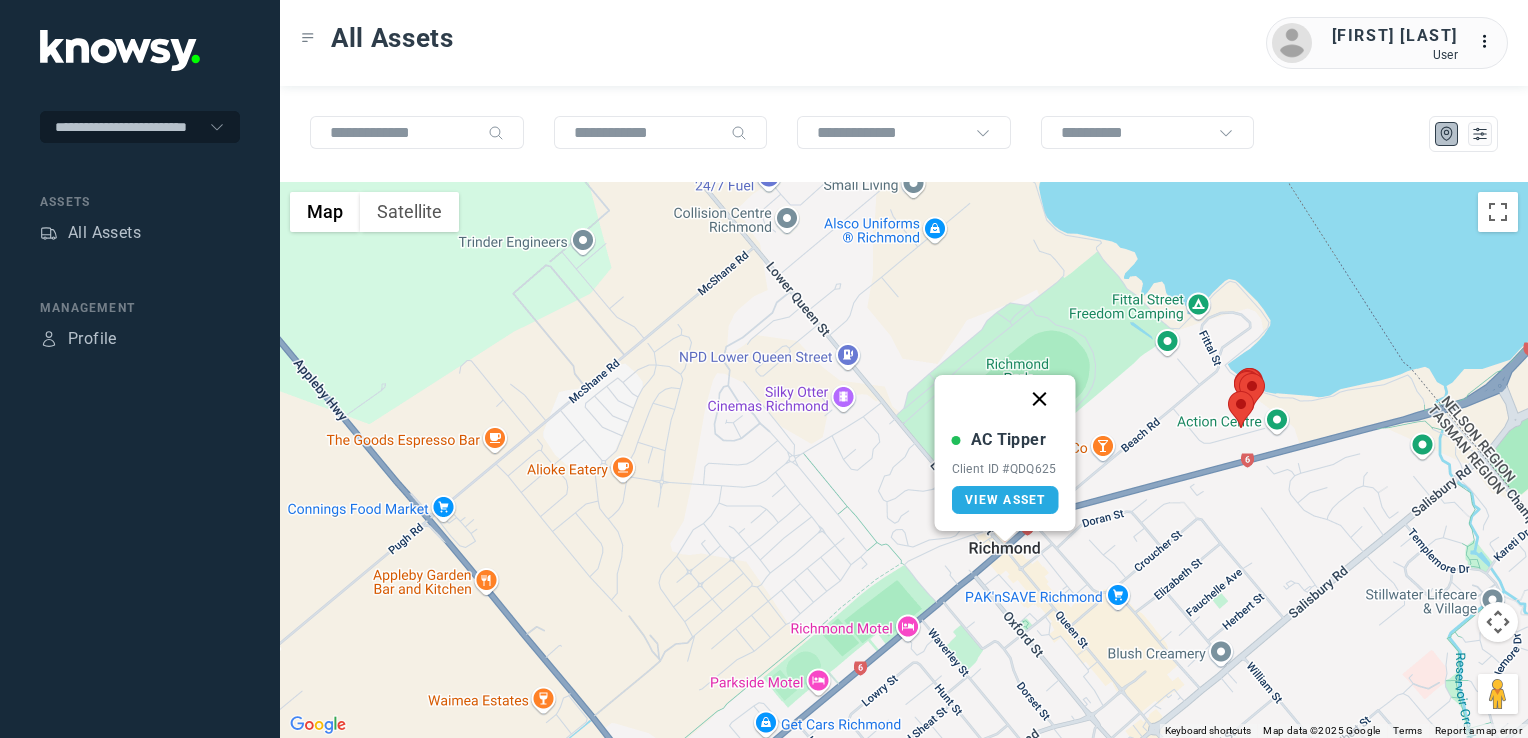 click 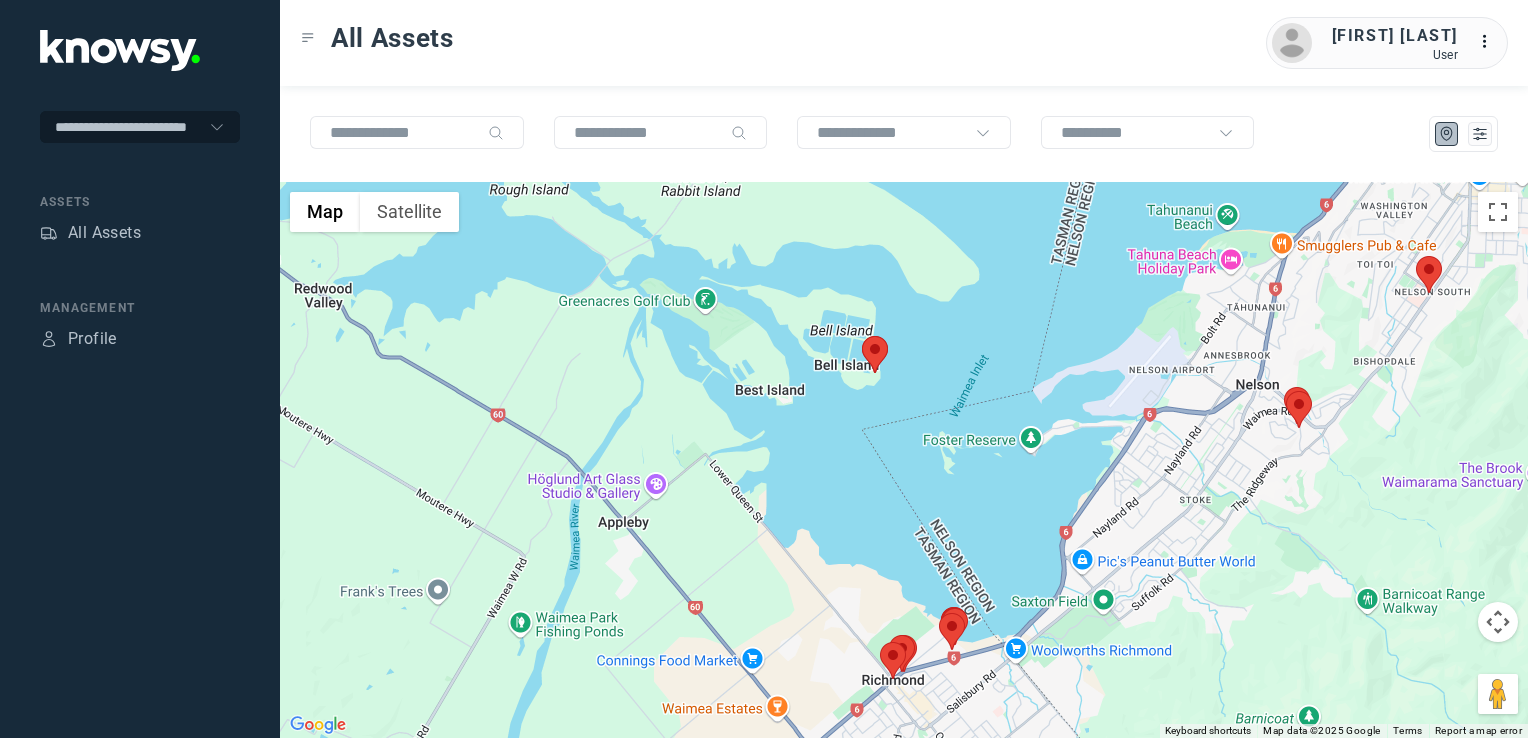 drag, startPoint x: 1269, startPoint y: 467, endPoint x: 1076, endPoint y: 573, distance: 220.1931 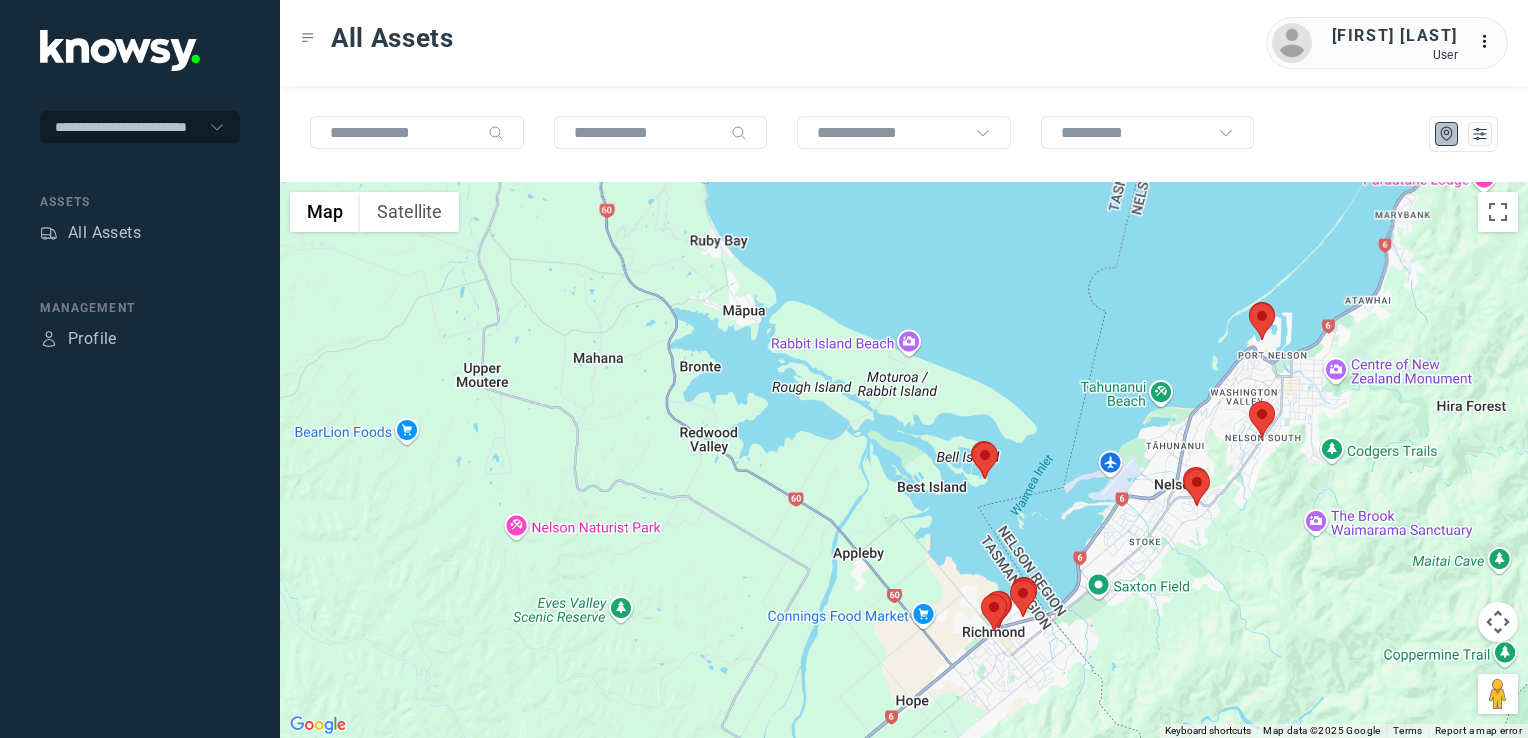drag, startPoint x: 1202, startPoint y: 516, endPoint x: 1161, endPoint y: 549, distance: 52.63079 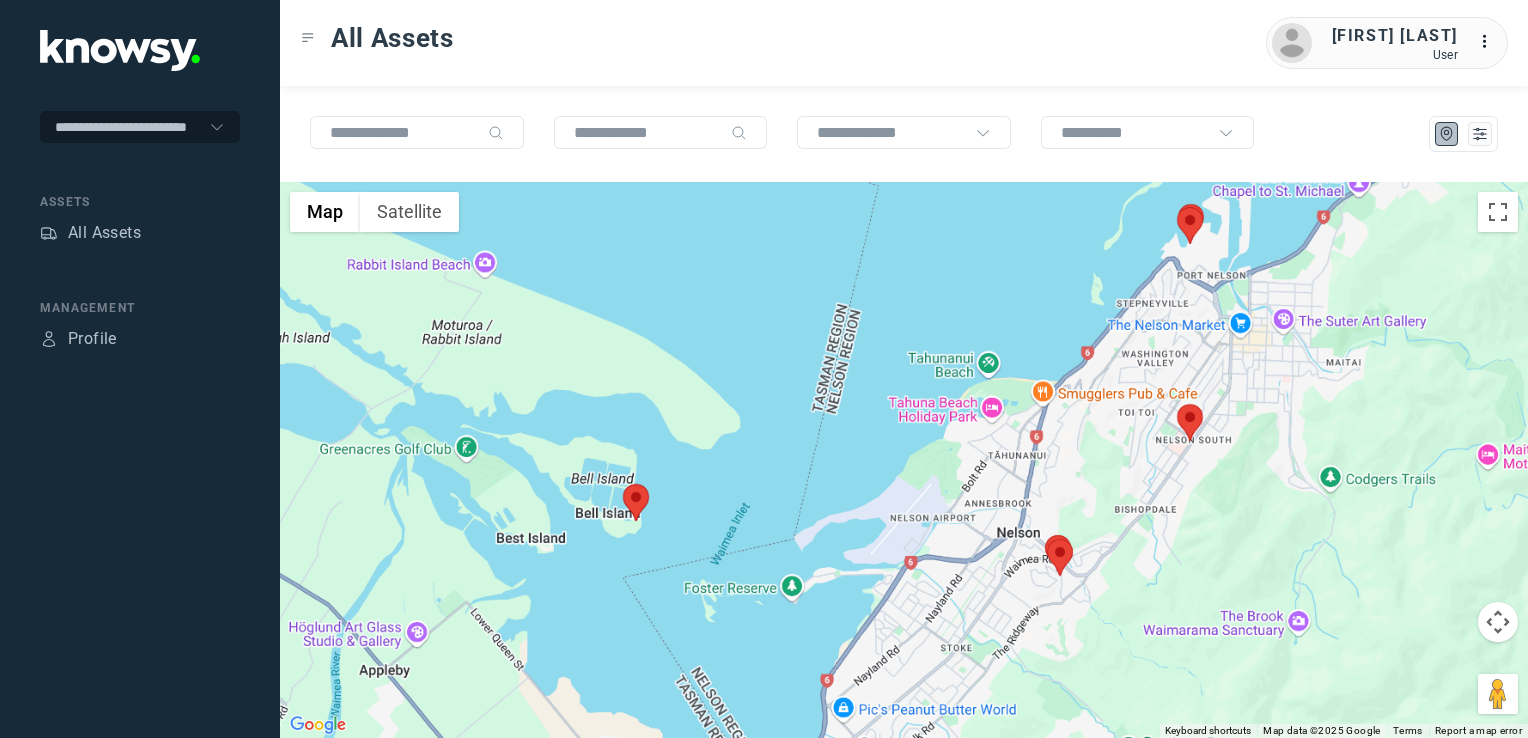 drag, startPoint x: 1012, startPoint y: 588, endPoint x: 1106, endPoint y: 522, distance: 114.85643 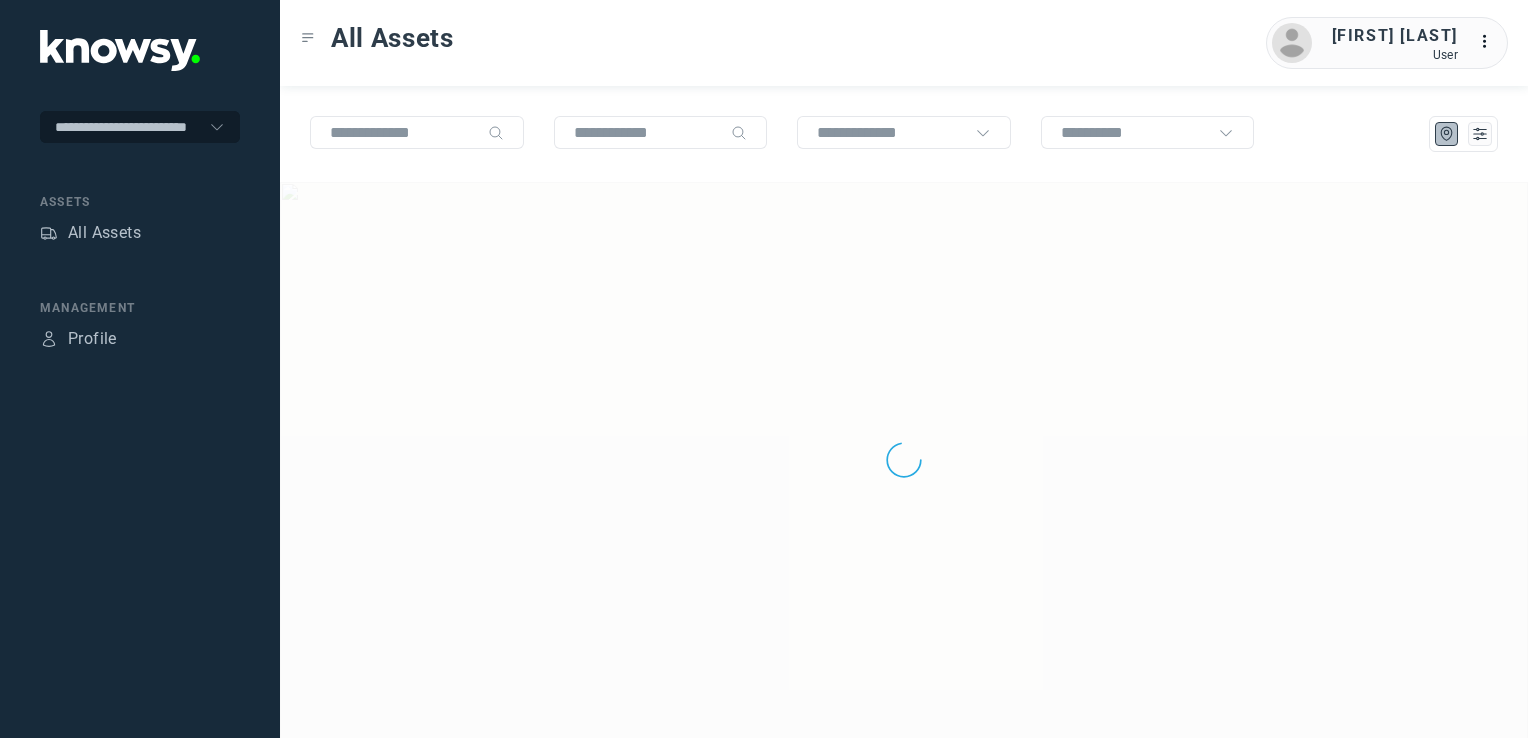 scroll, scrollTop: 0, scrollLeft: 0, axis: both 